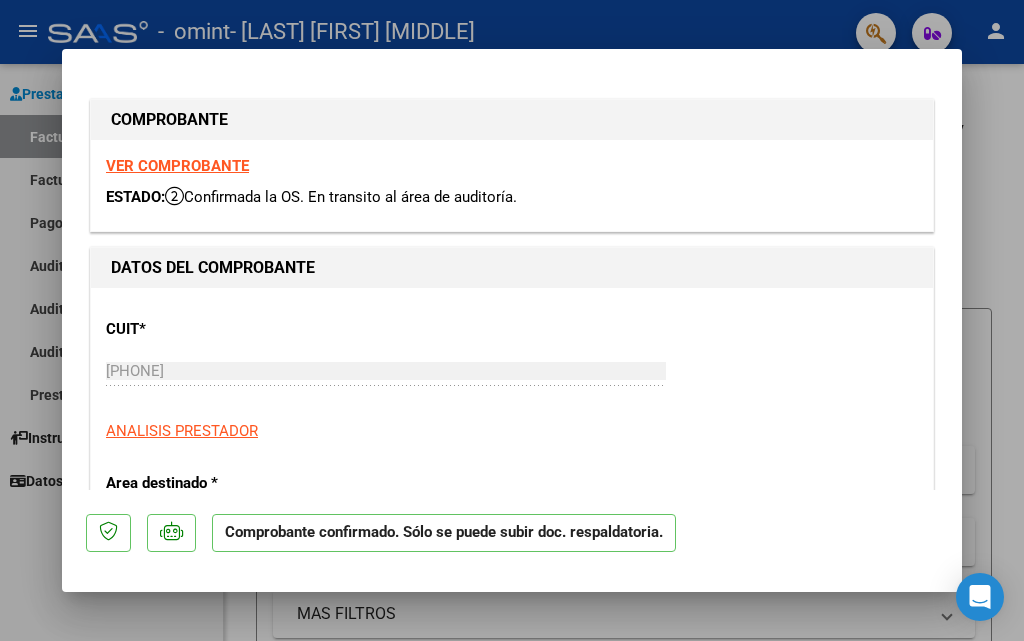 scroll, scrollTop: 0, scrollLeft: 0, axis: both 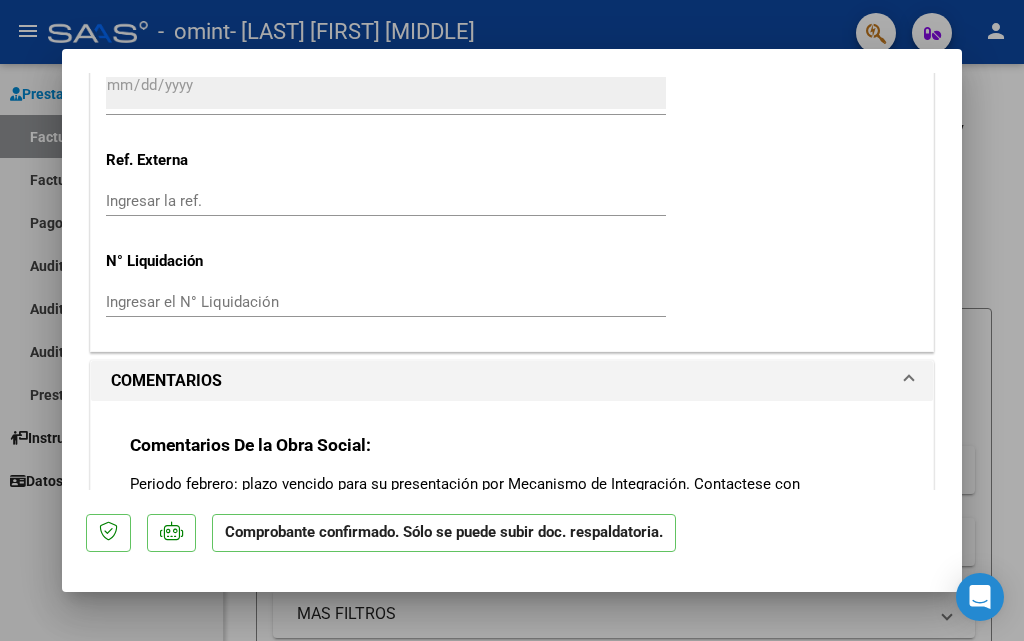 click at bounding box center (512, 320) 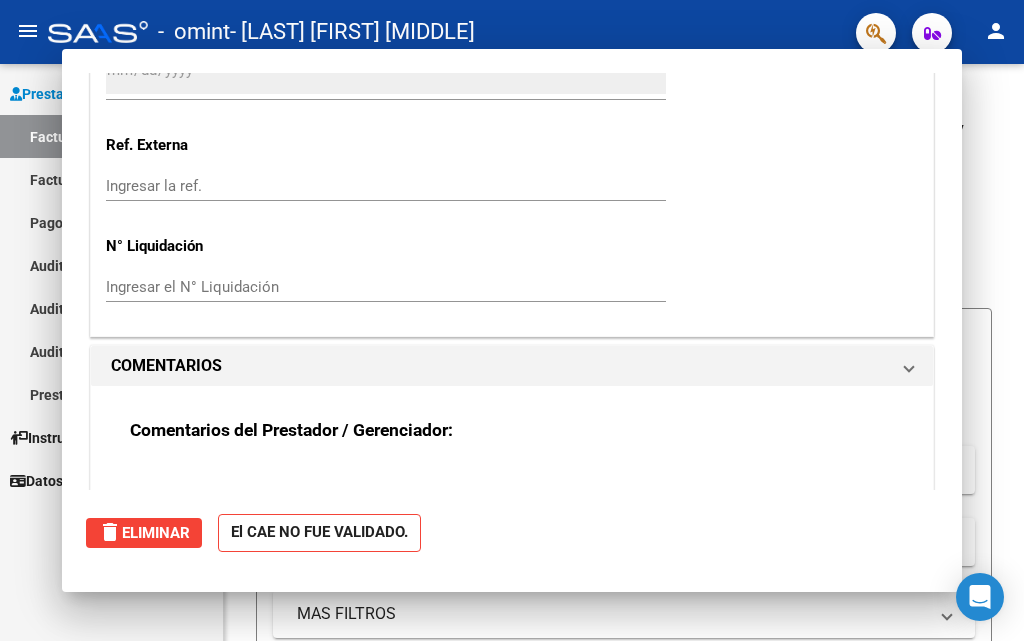scroll, scrollTop: 0, scrollLeft: 0, axis: both 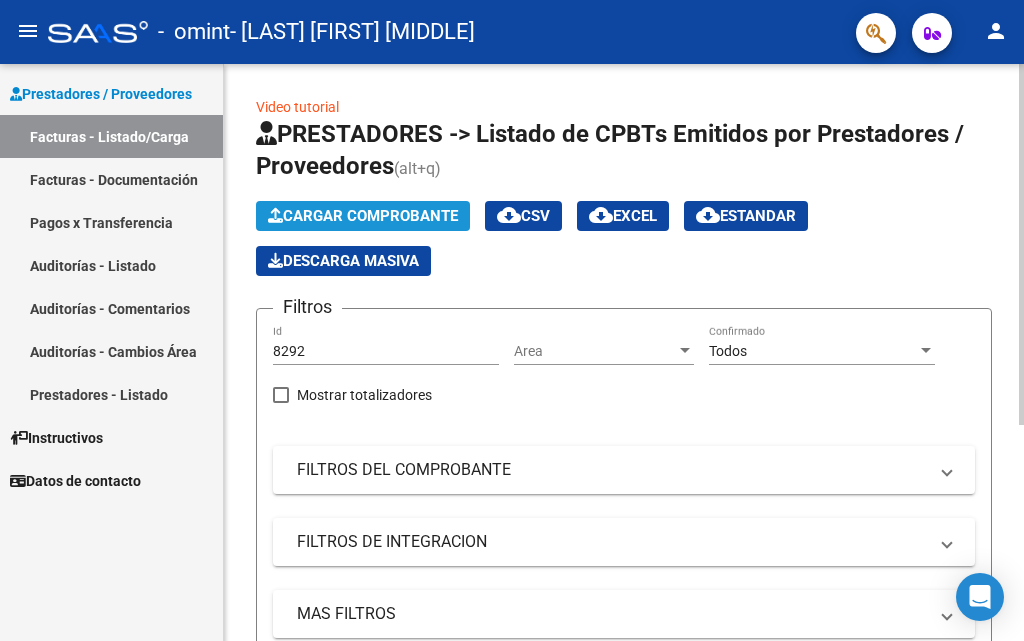 click on "Cargar Comprobante" 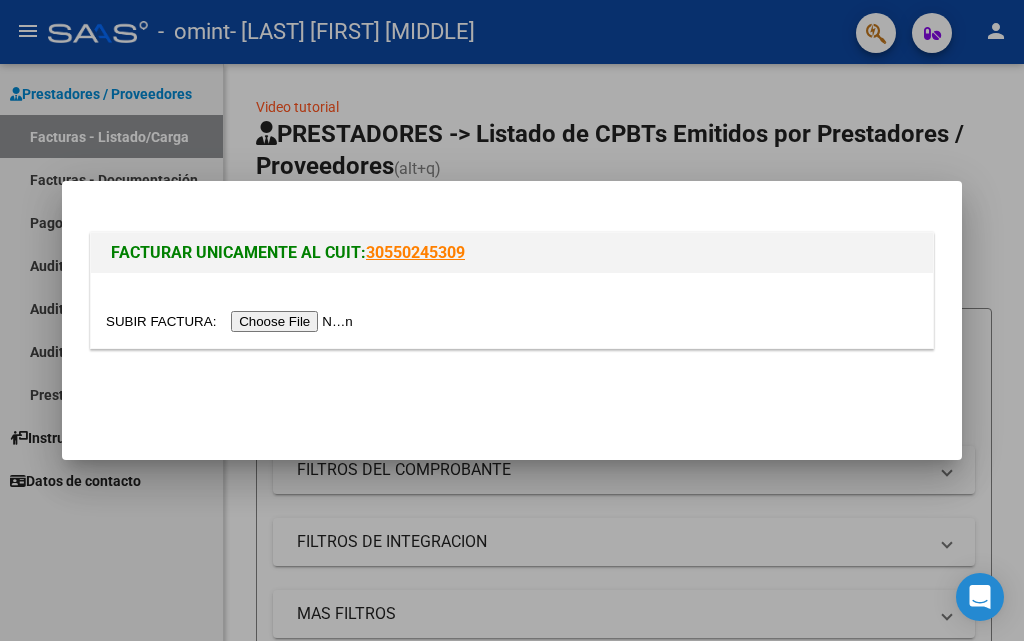 click at bounding box center (232, 321) 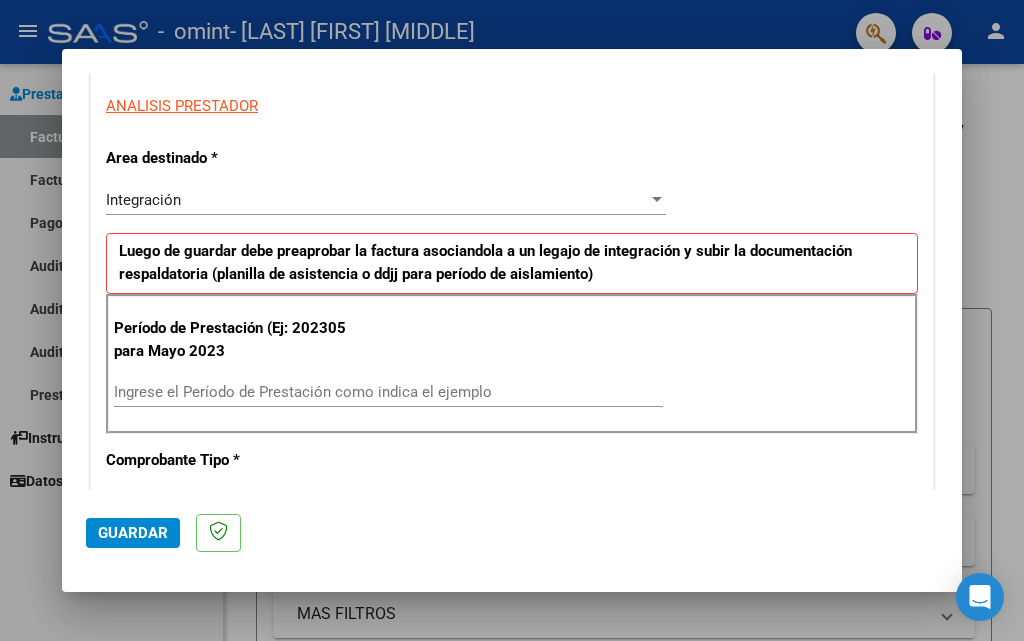 scroll, scrollTop: 500, scrollLeft: 0, axis: vertical 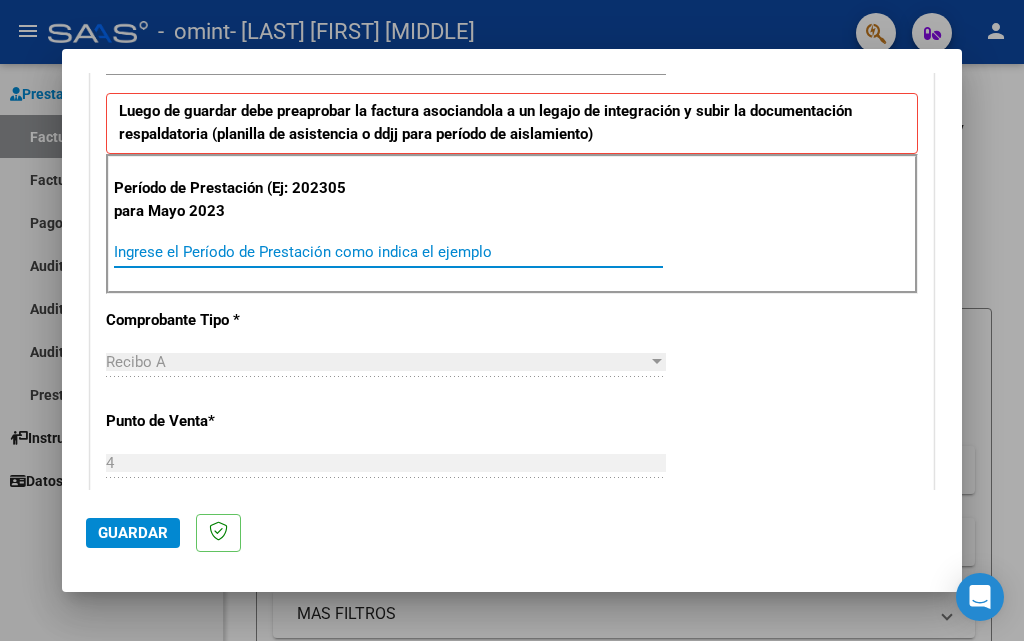 click on "Ingrese el Período de Prestación como indica el ejemplo" at bounding box center (388, 252) 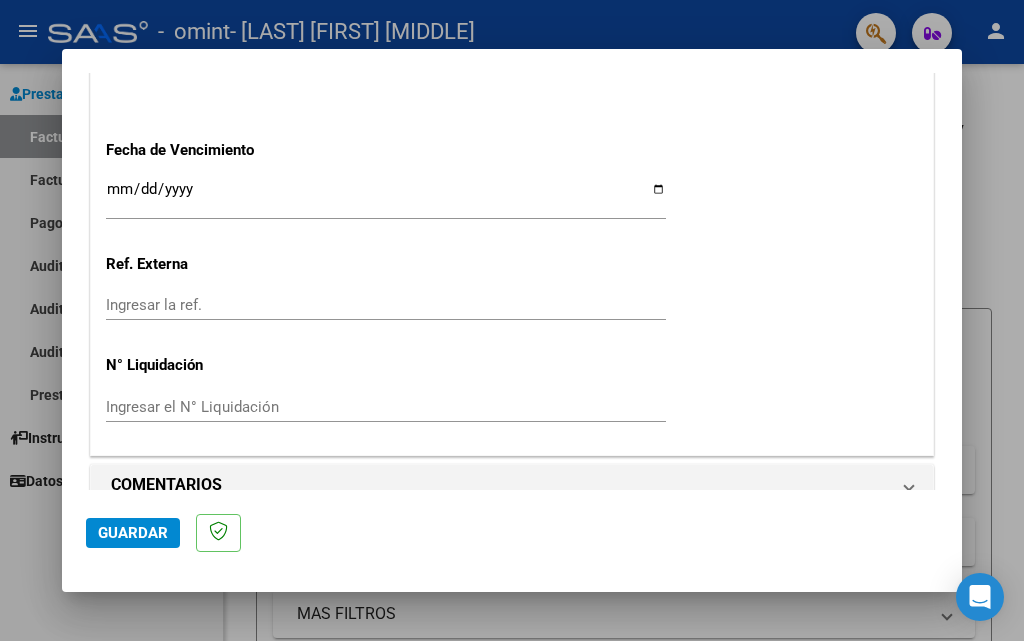 scroll, scrollTop: 1366, scrollLeft: 0, axis: vertical 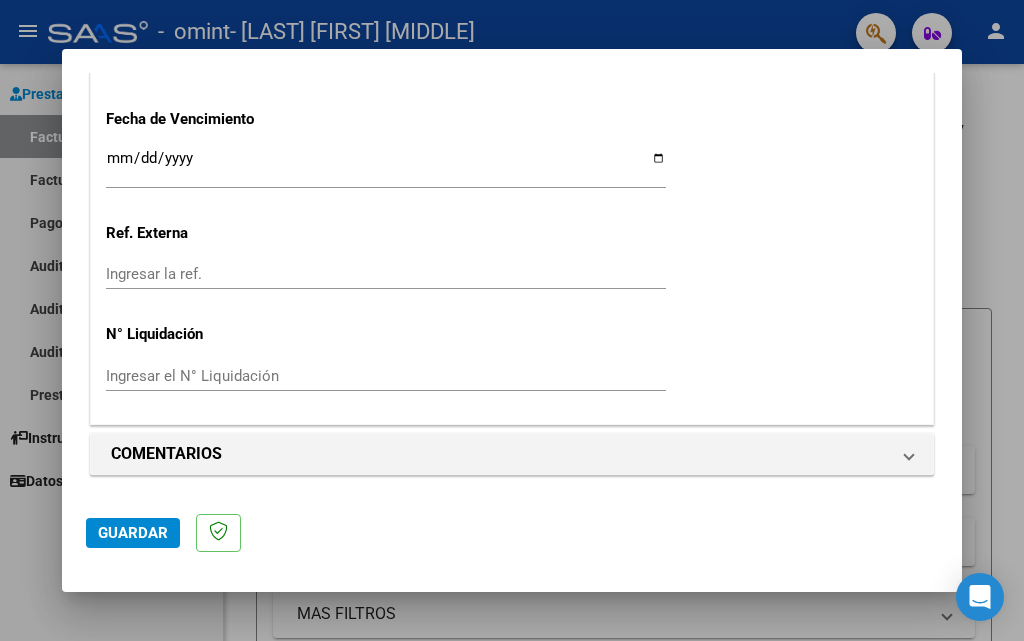 type on "202507" 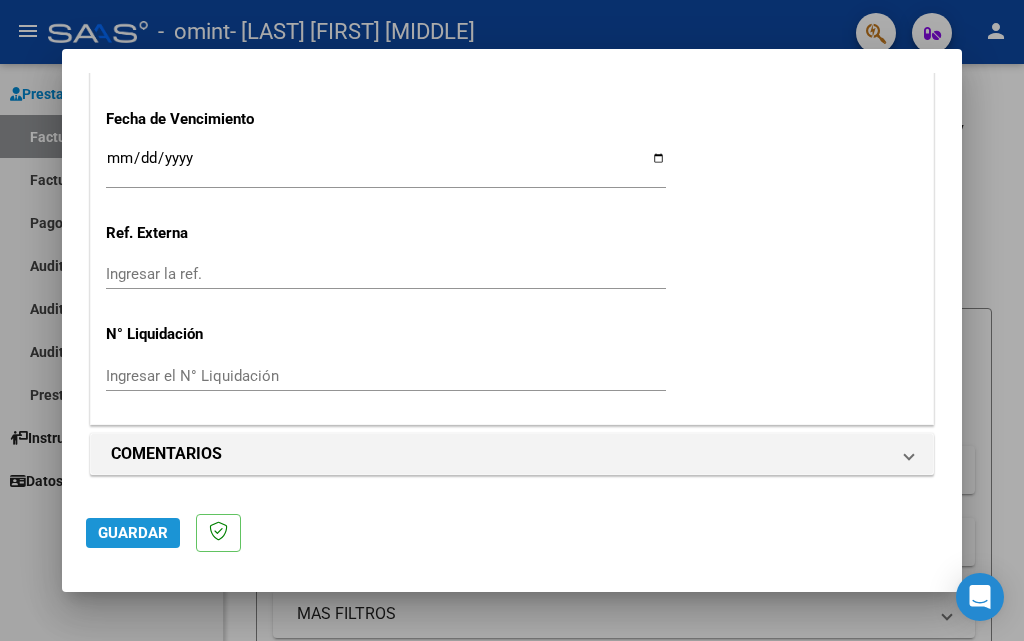 click on "Guardar" 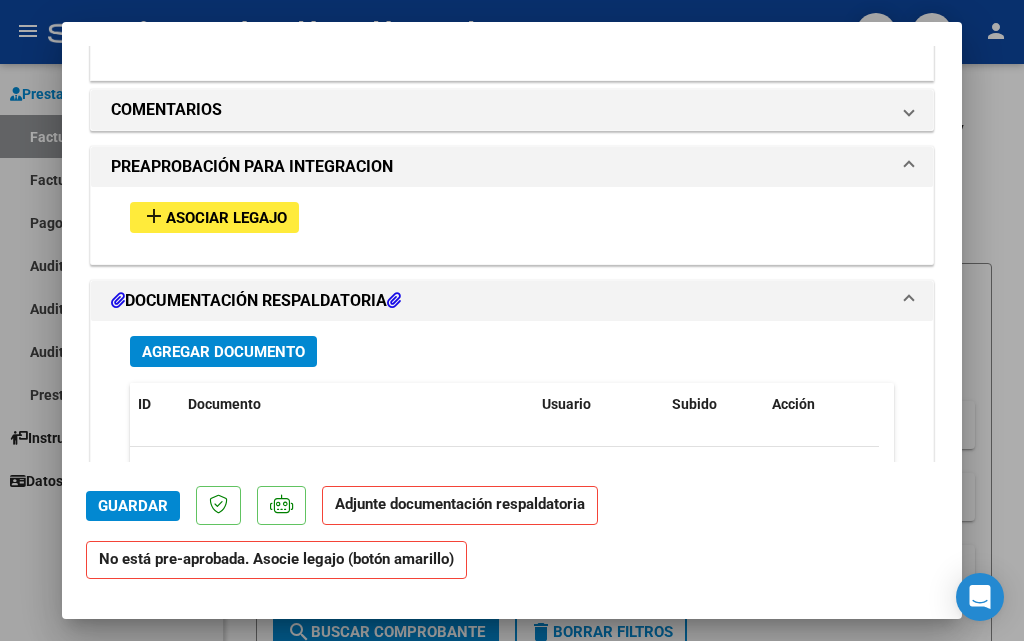 scroll, scrollTop: 1800, scrollLeft: 0, axis: vertical 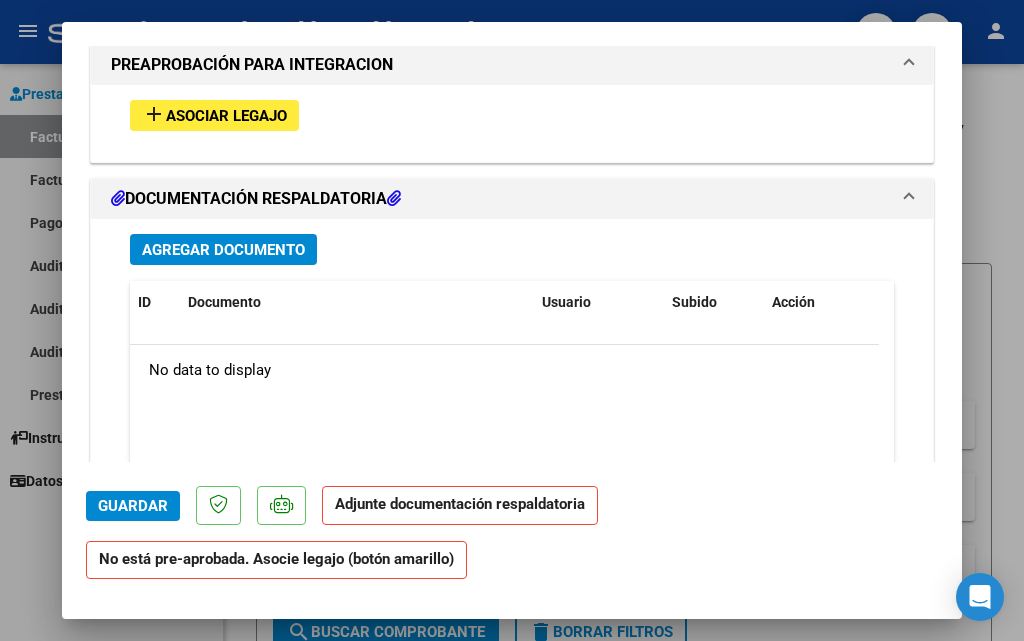 click on "add" at bounding box center [154, 114] 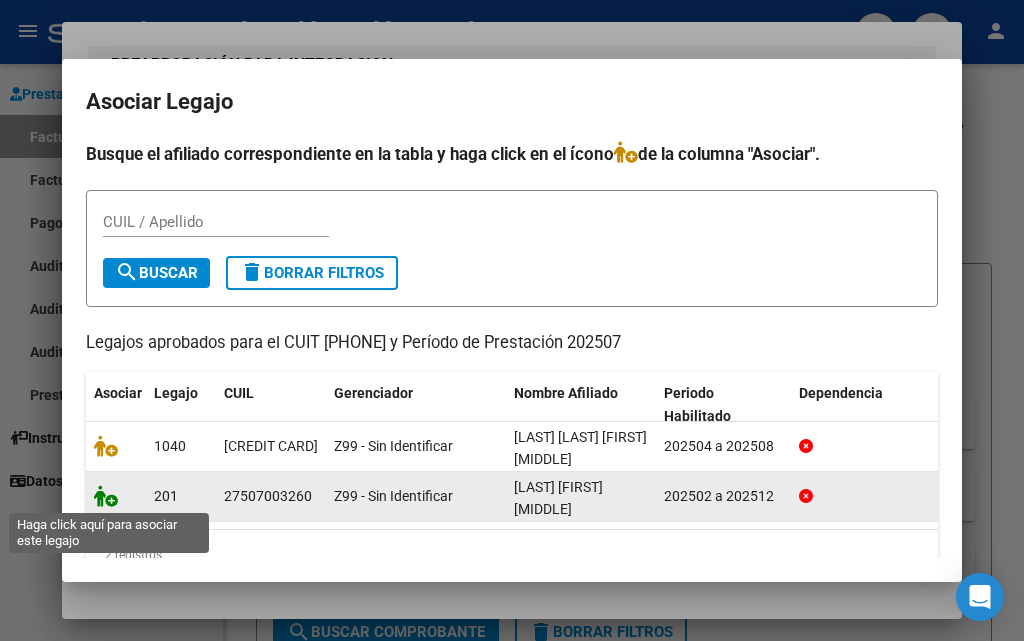 click 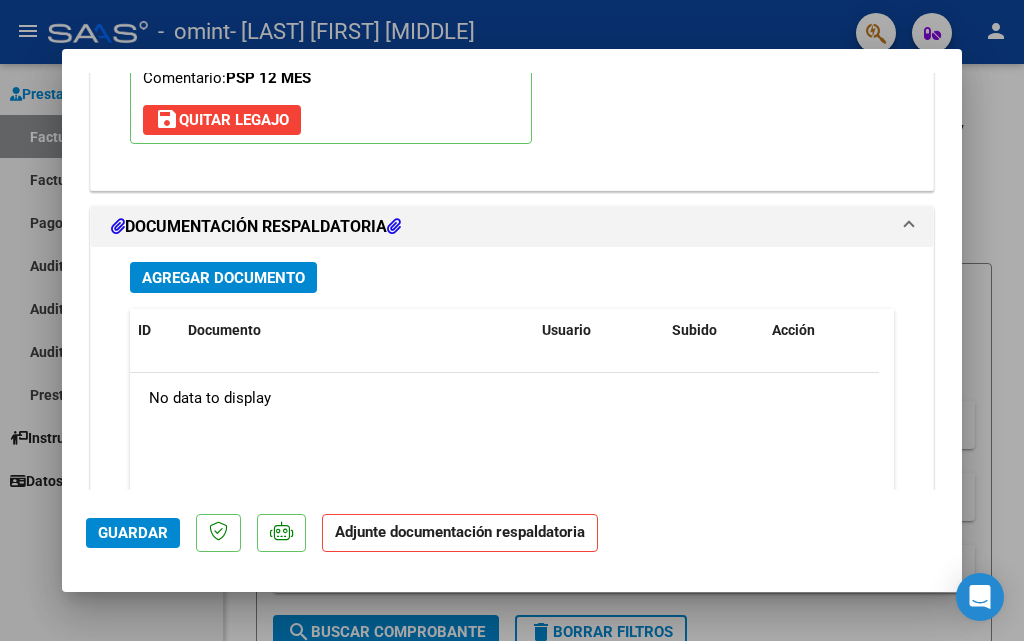 scroll, scrollTop: 2152, scrollLeft: 0, axis: vertical 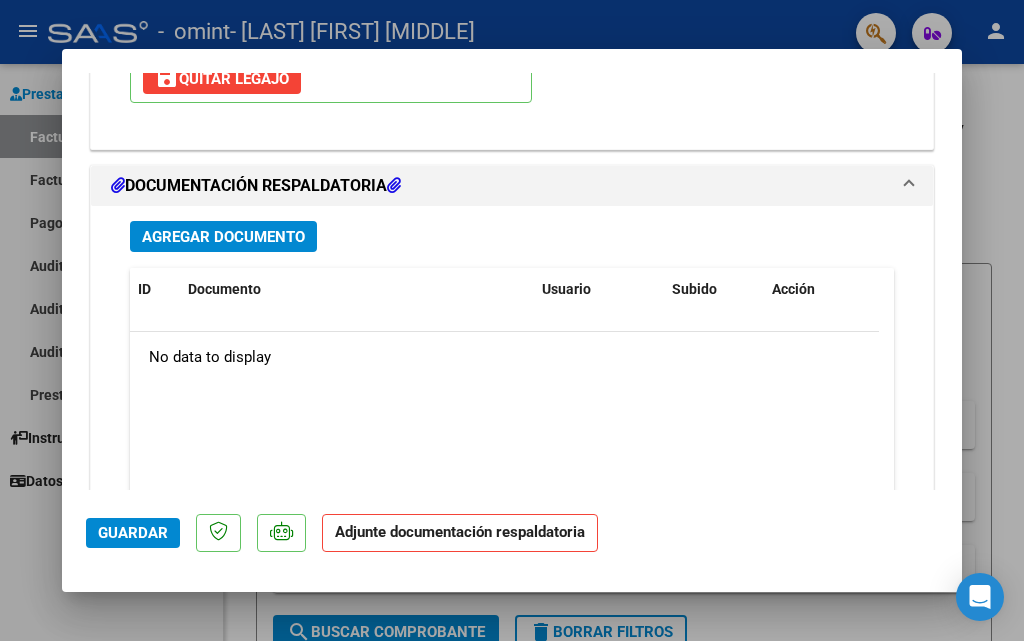 click on "Agregar Documento" at bounding box center (223, 237) 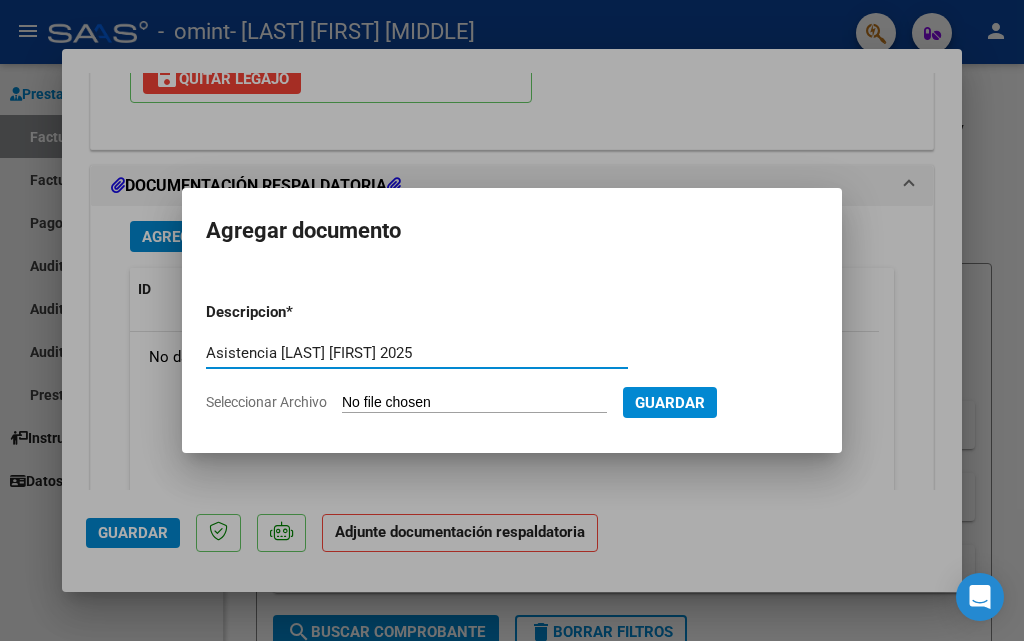 type on "Asistencia [LAST] [FIRST] 2025" 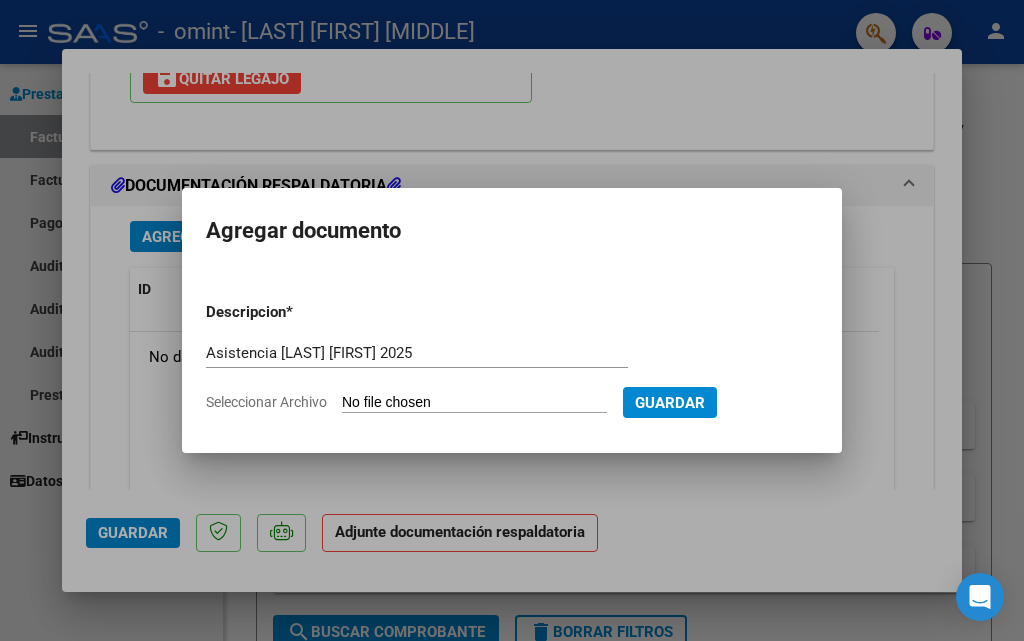 click on "Seleccionar Archivo" at bounding box center (474, 403) 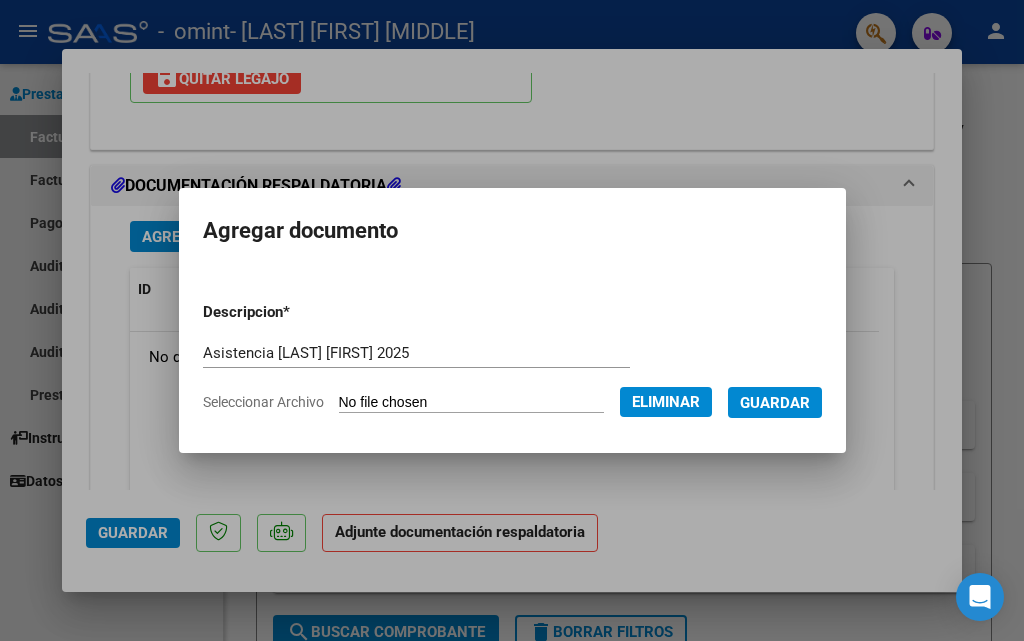 click on "Guardar" at bounding box center (775, 403) 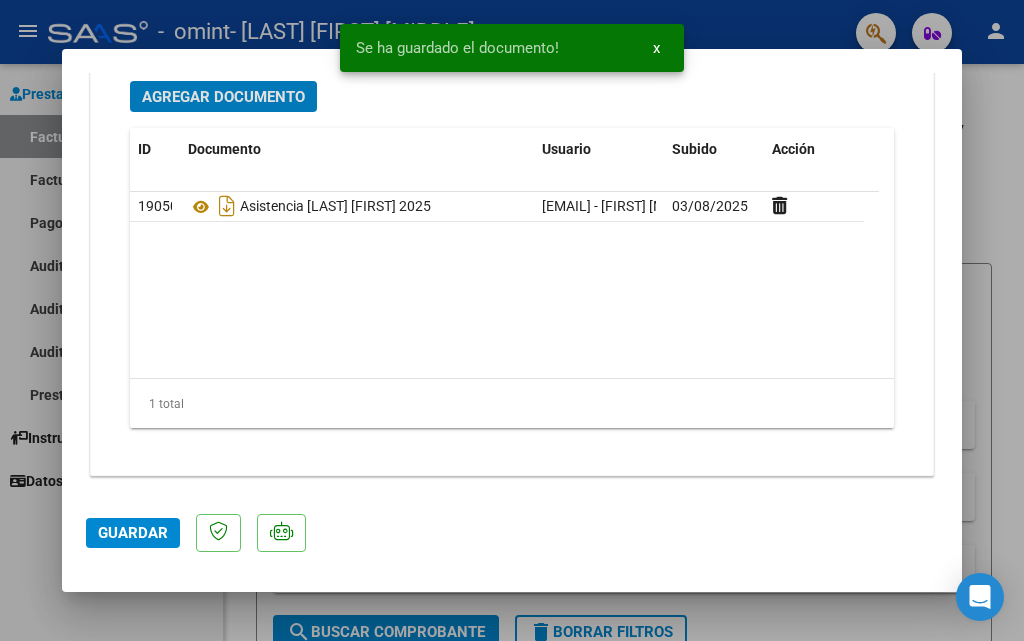 scroll, scrollTop: 2293, scrollLeft: 0, axis: vertical 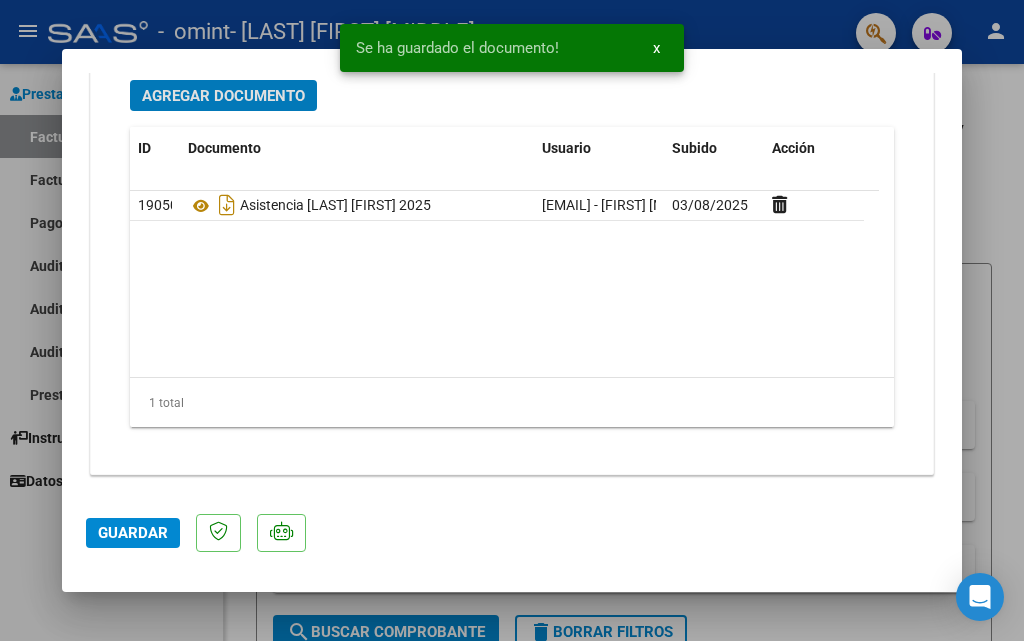 click at bounding box center [512, 320] 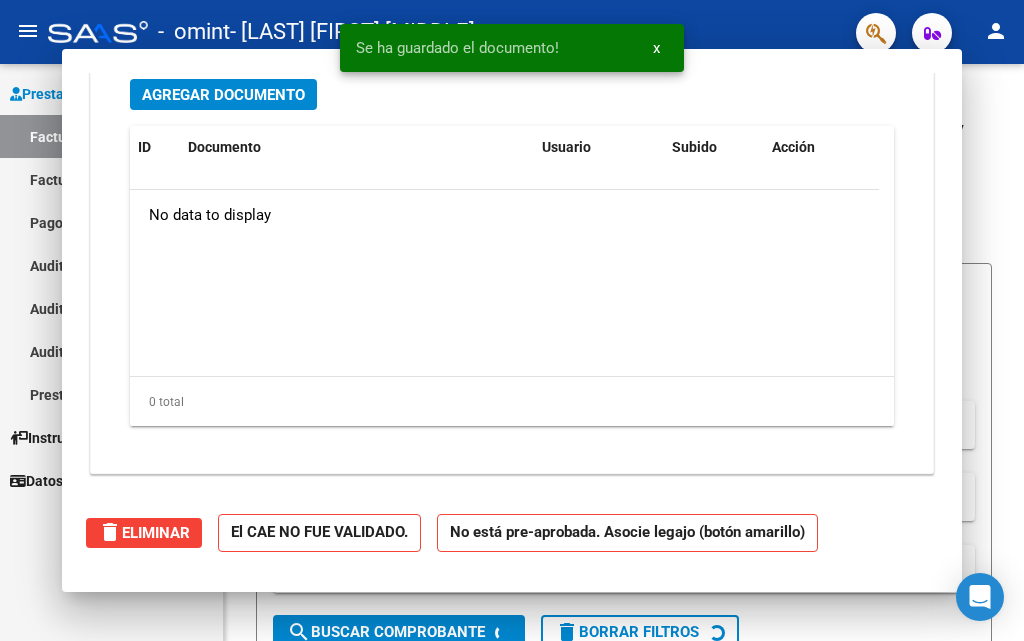 type 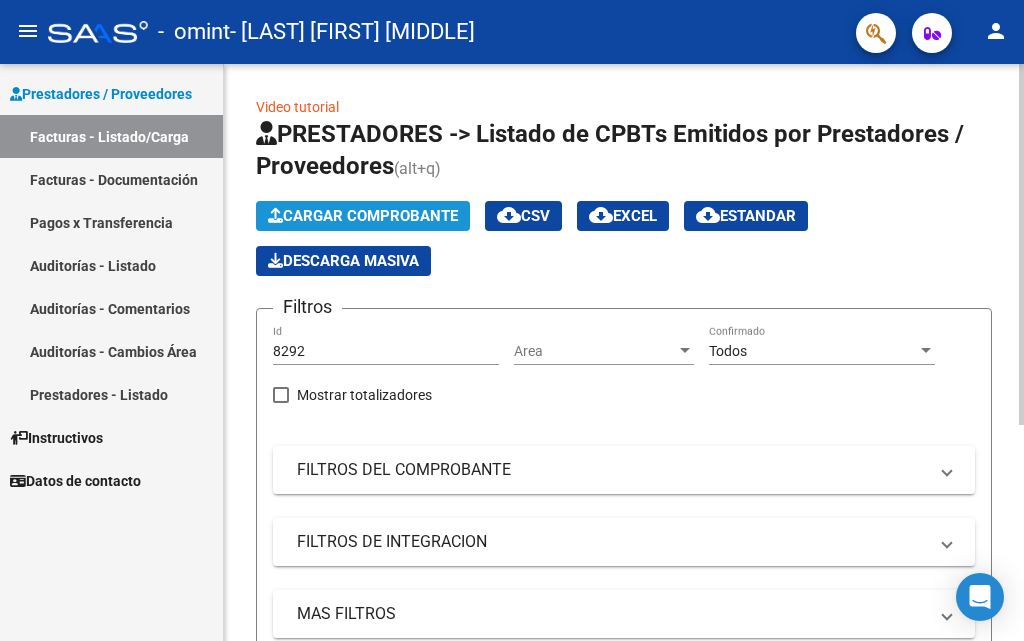 click on "Cargar Comprobante" 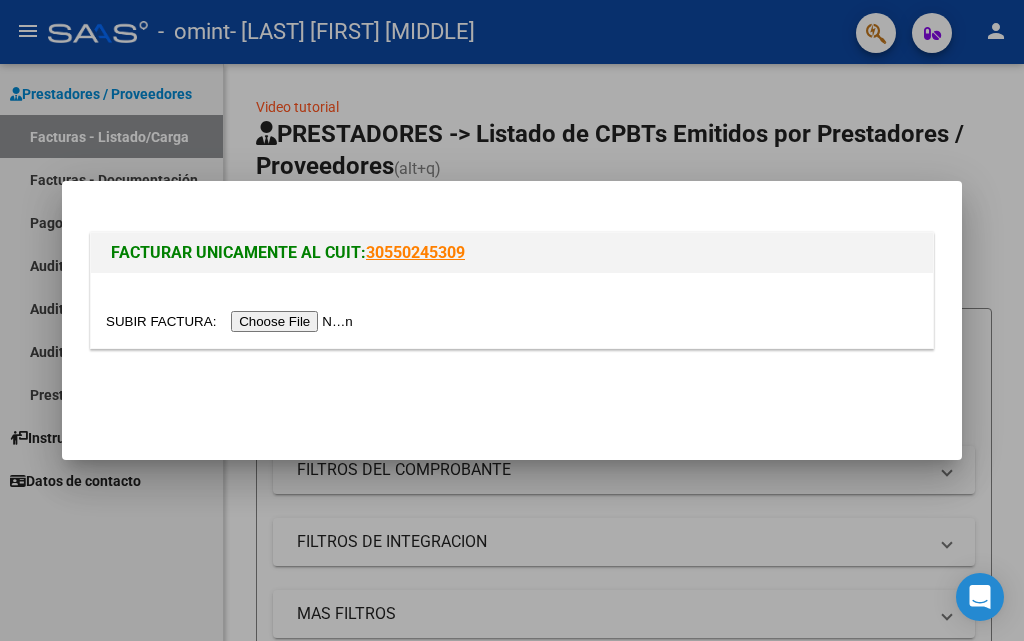 click at bounding box center [232, 321] 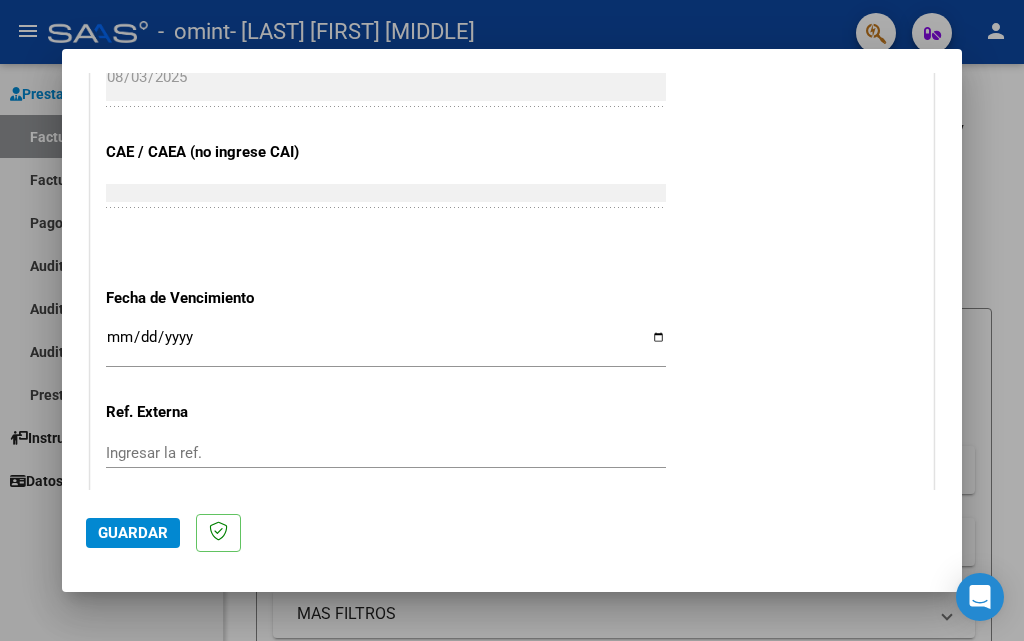 scroll, scrollTop: 1366, scrollLeft: 0, axis: vertical 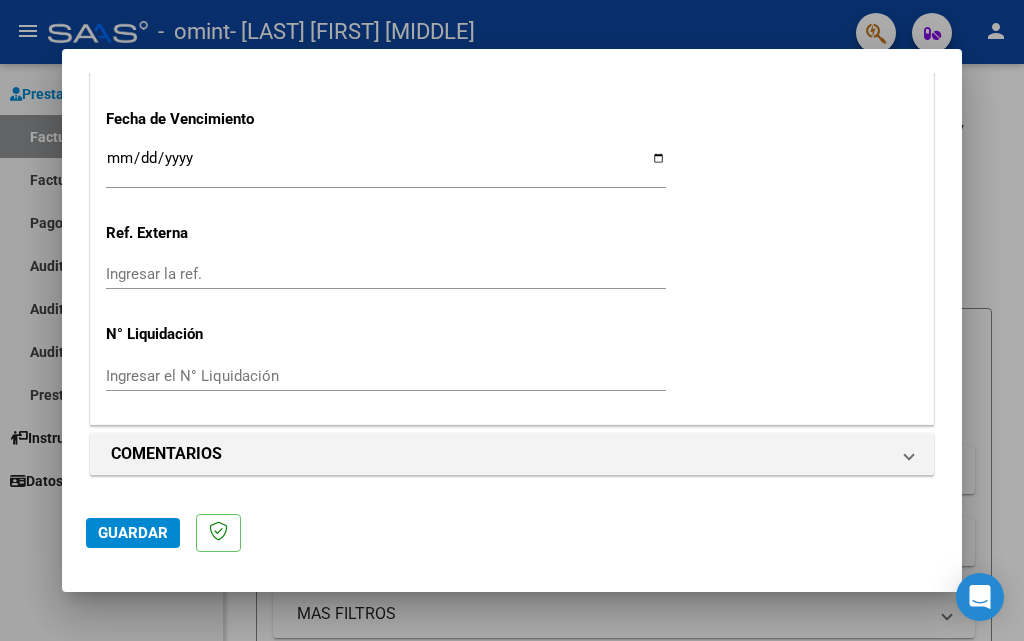 click on "Guardar" 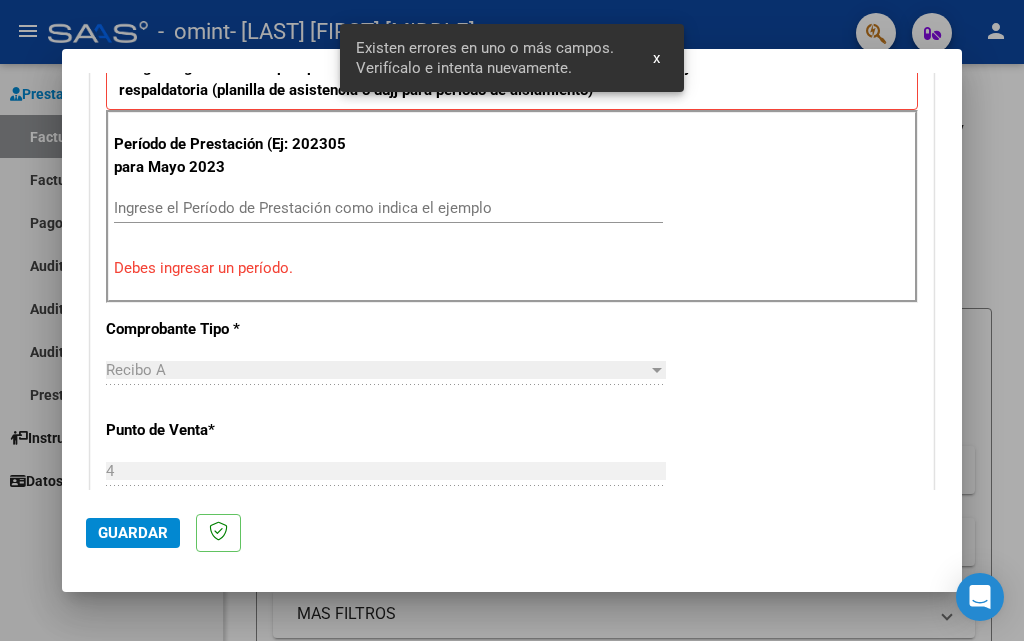 scroll, scrollTop: 451, scrollLeft: 0, axis: vertical 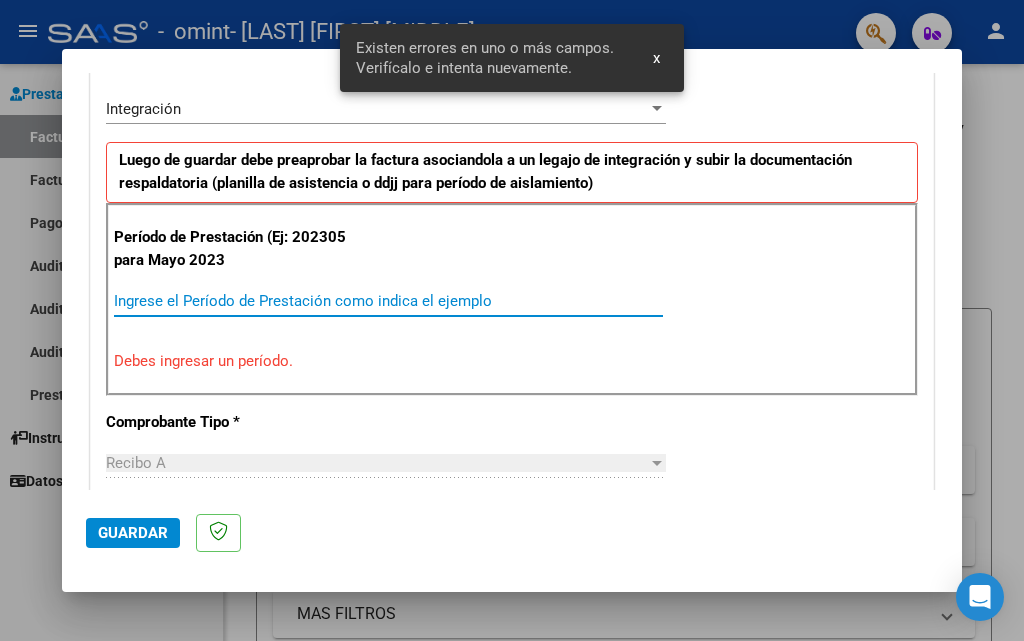 click on "Ingrese el Período de Prestación como indica el ejemplo" at bounding box center [388, 301] 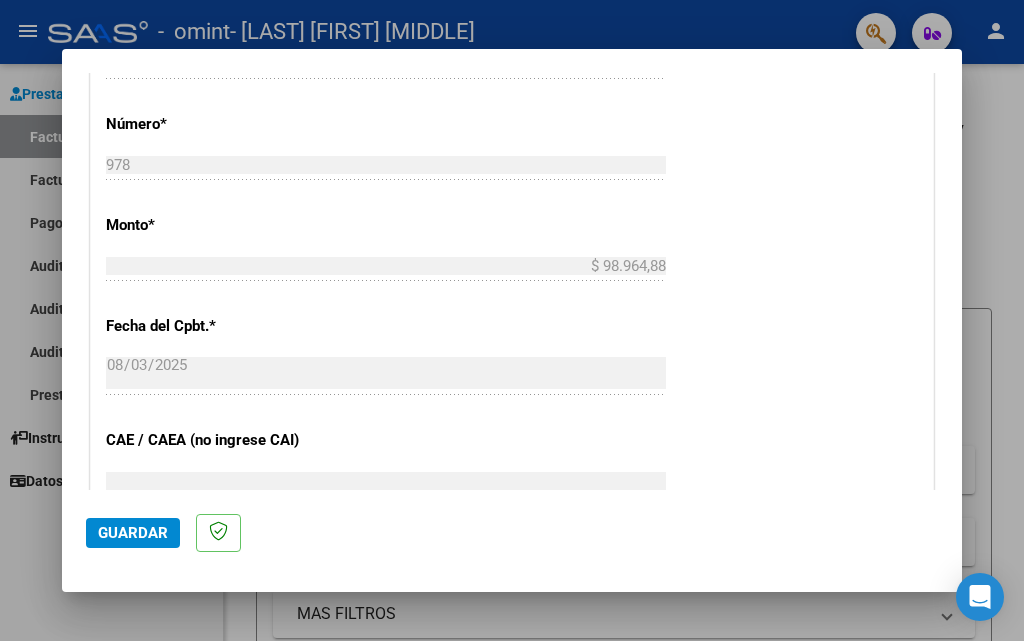 scroll, scrollTop: 900, scrollLeft: 0, axis: vertical 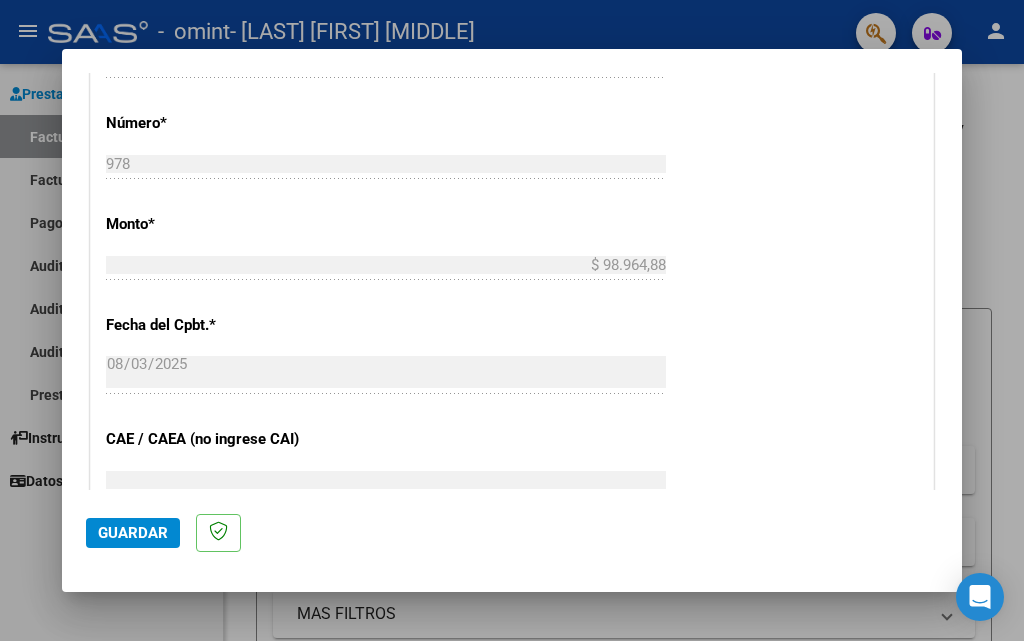 type on "202507" 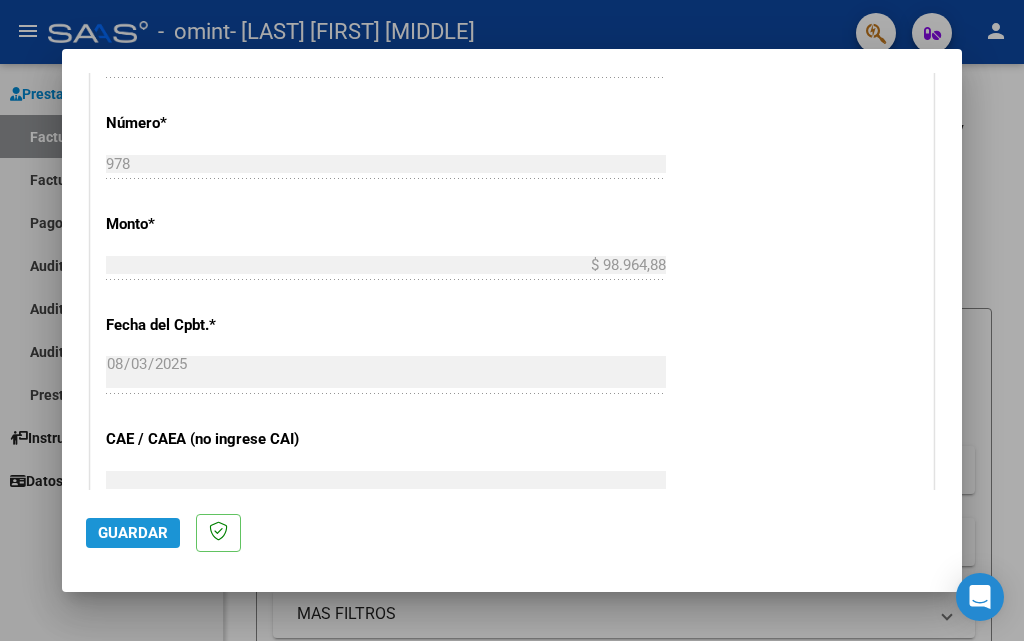 click on "Guardar" 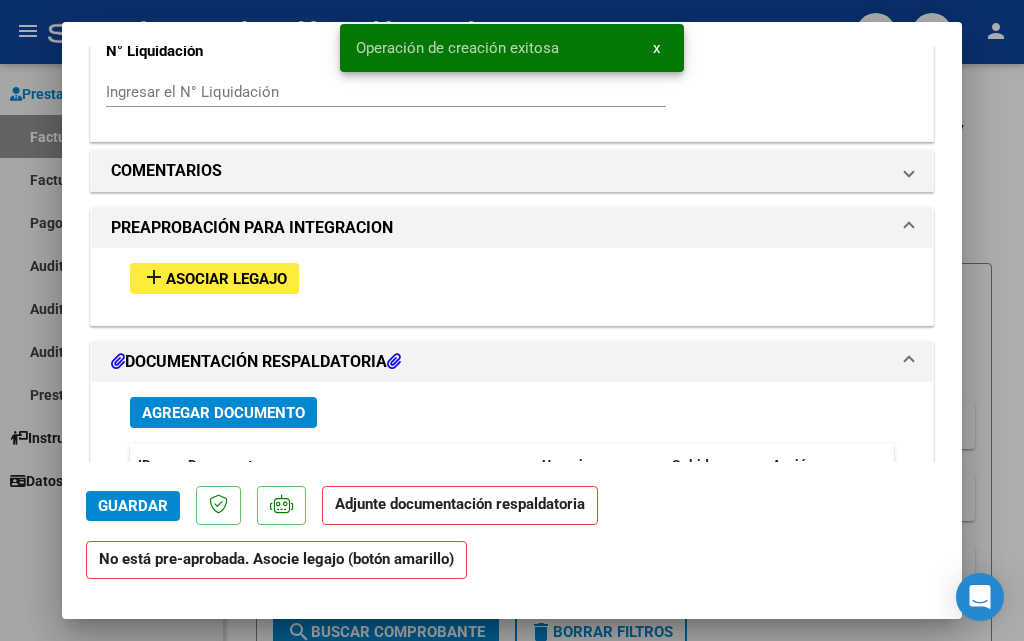 scroll, scrollTop: 1600, scrollLeft: 0, axis: vertical 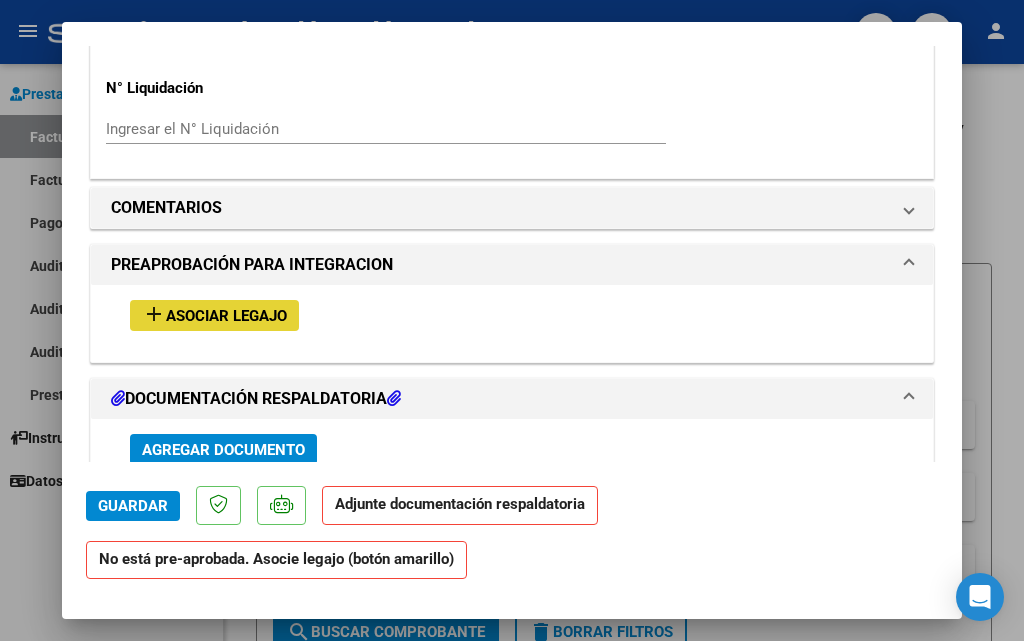 click on "Asociar Legajo" at bounding box center [226, 316] 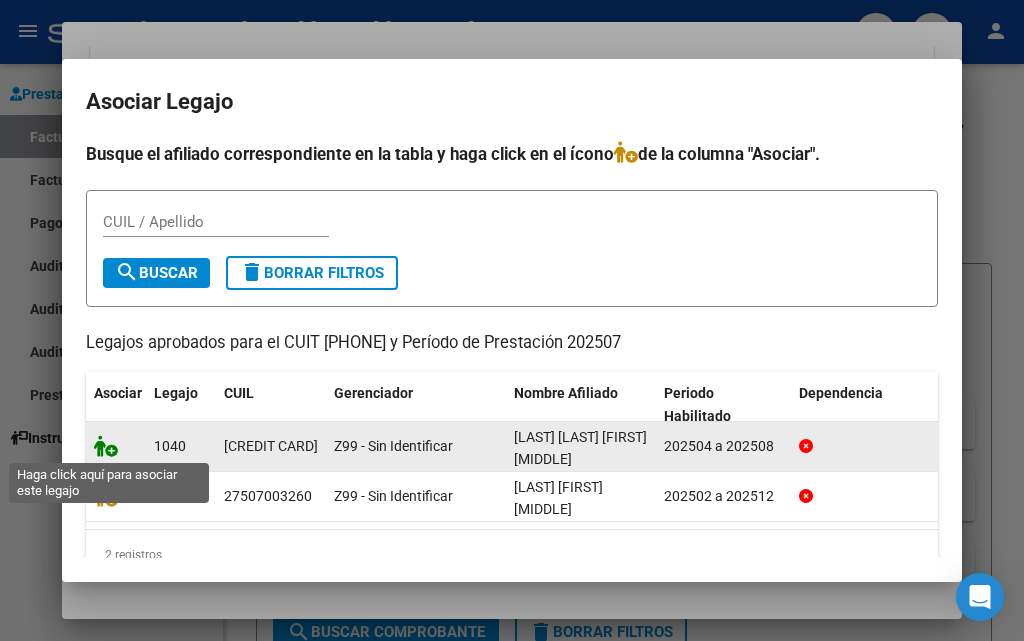 click 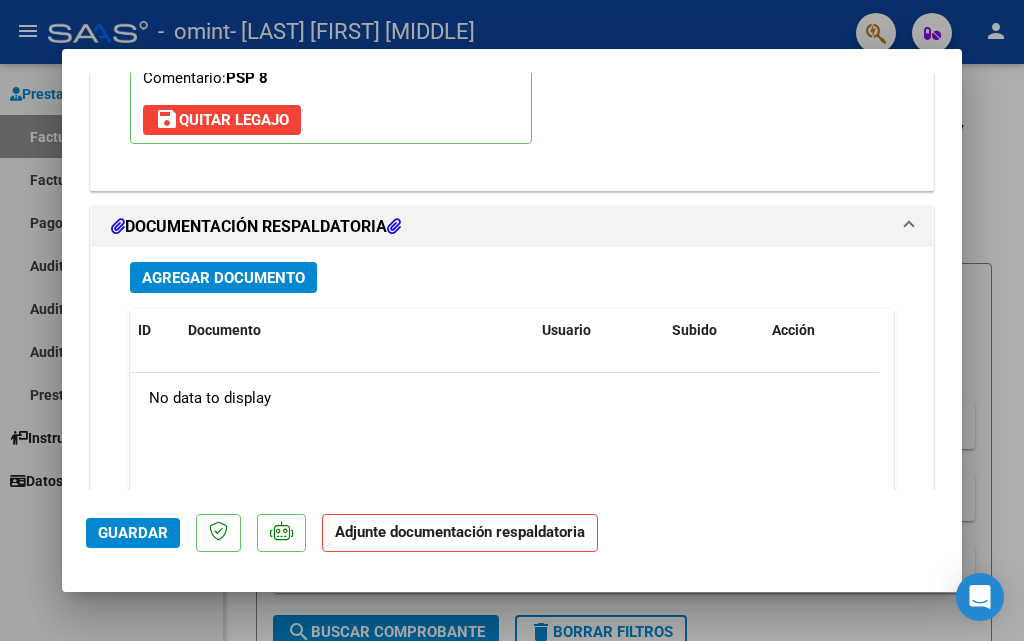 scroll, scrollTop: 2152, scrollLeft: 0, axis: vertical 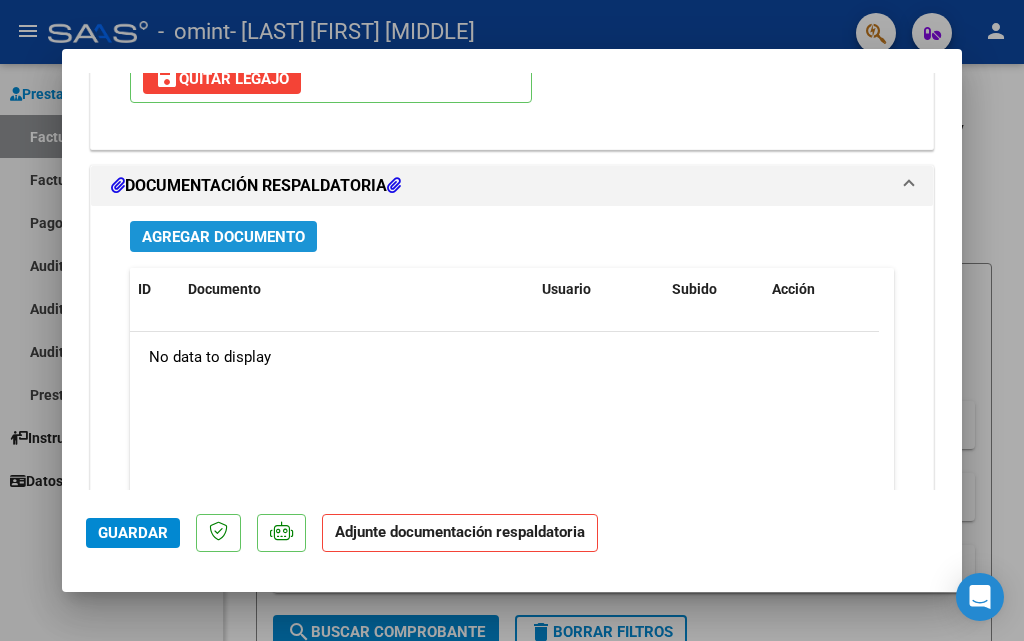 click on "Agregar Documento" at bounding box center [223, 237] 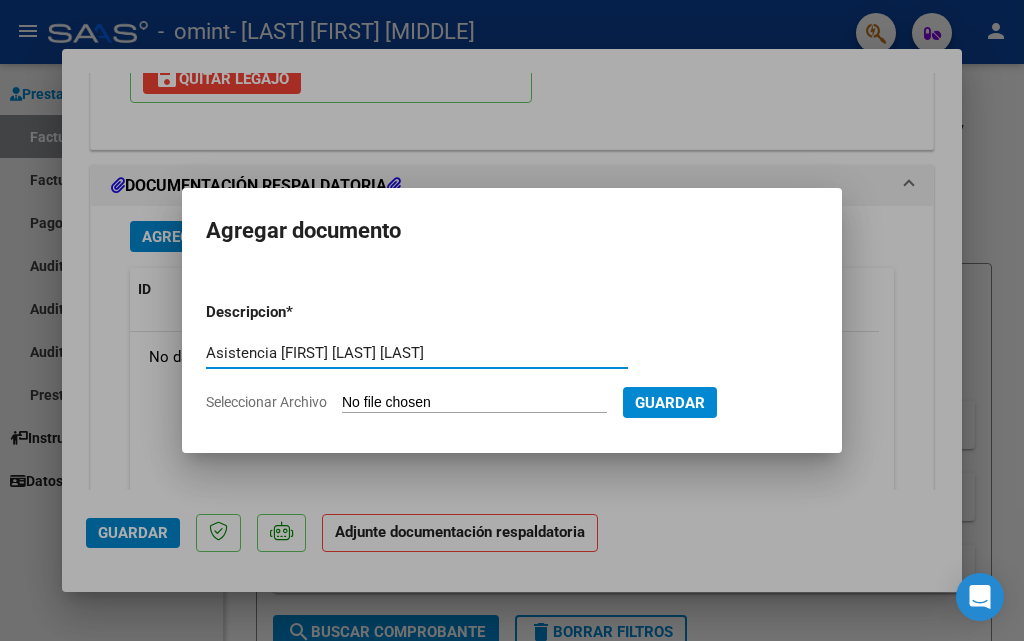 type on "Asistencia [FIRST] [LAST] [LAST]" 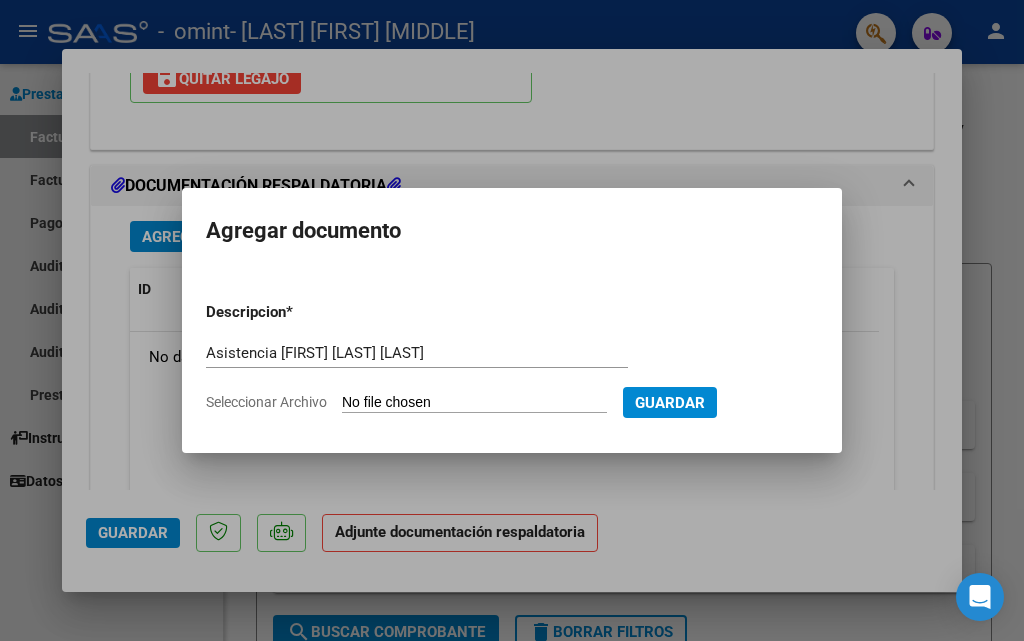click on "Seleccionar Archivo" at bounding box center (474, 403) 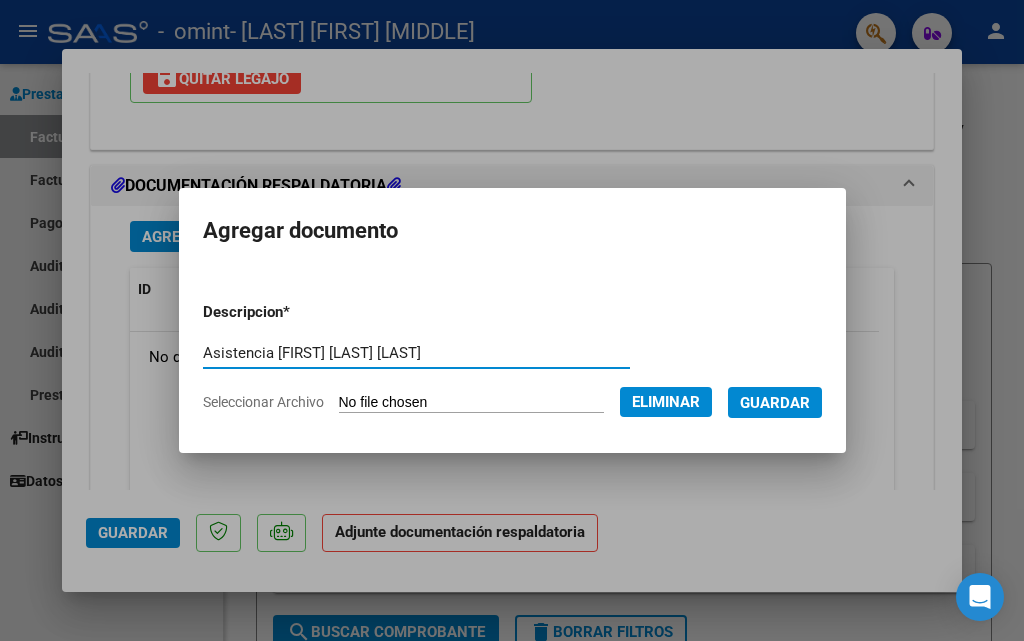 click on "Asistencia [FIRST] [LAST] [LAST]" at bounding box center [416, 353] 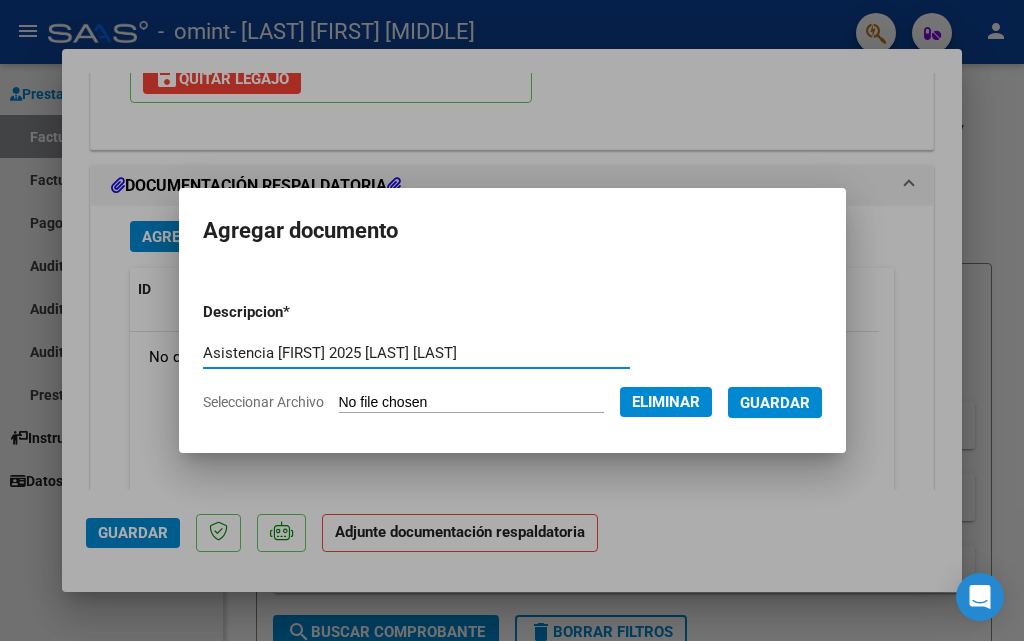type on "Asistencia [FIRST] 2025 [LAST] [LAST]" 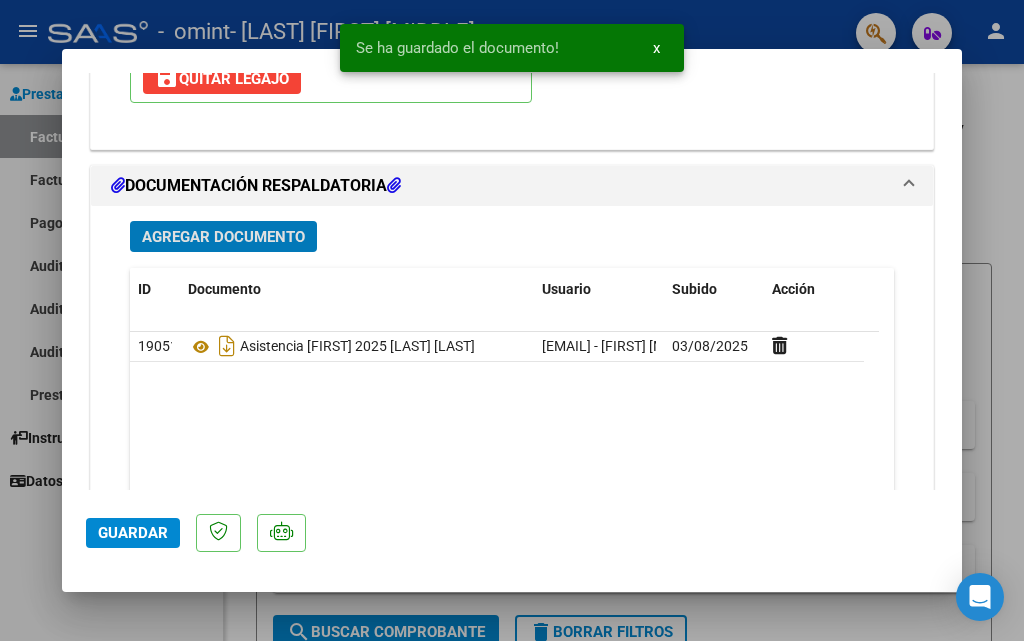click on "Guardar" 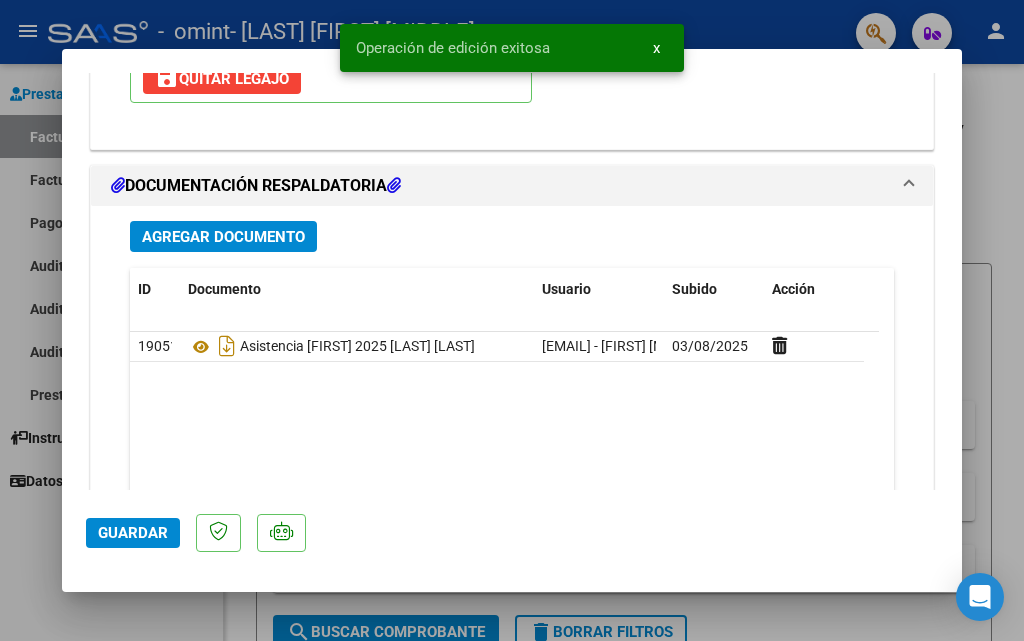 click at bounding box center [512, 320] 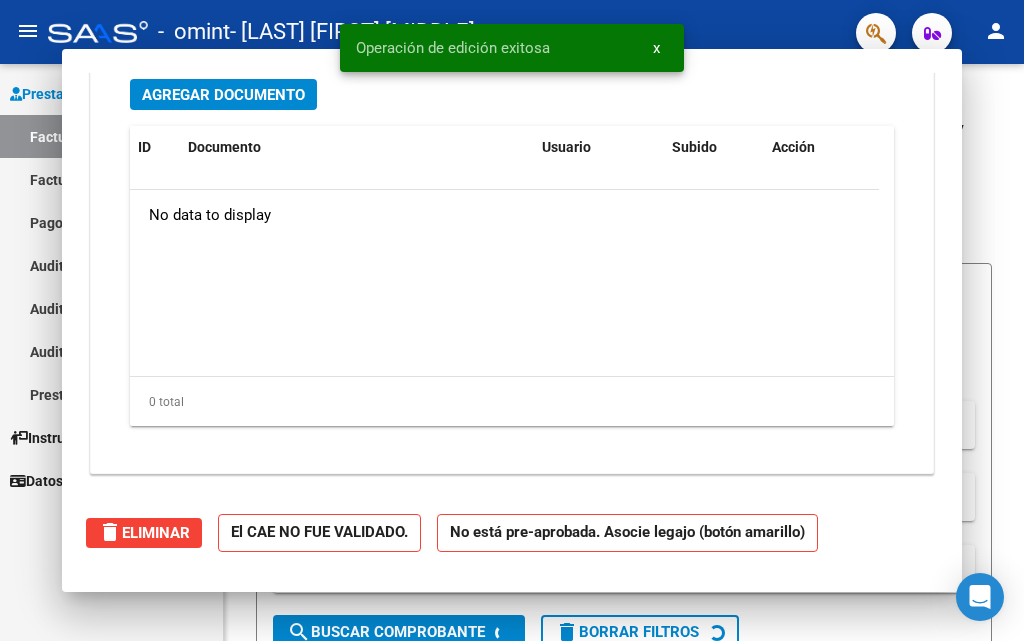 scroll, scrollTop: 1911, scrollLeft: 0, axis: vertical 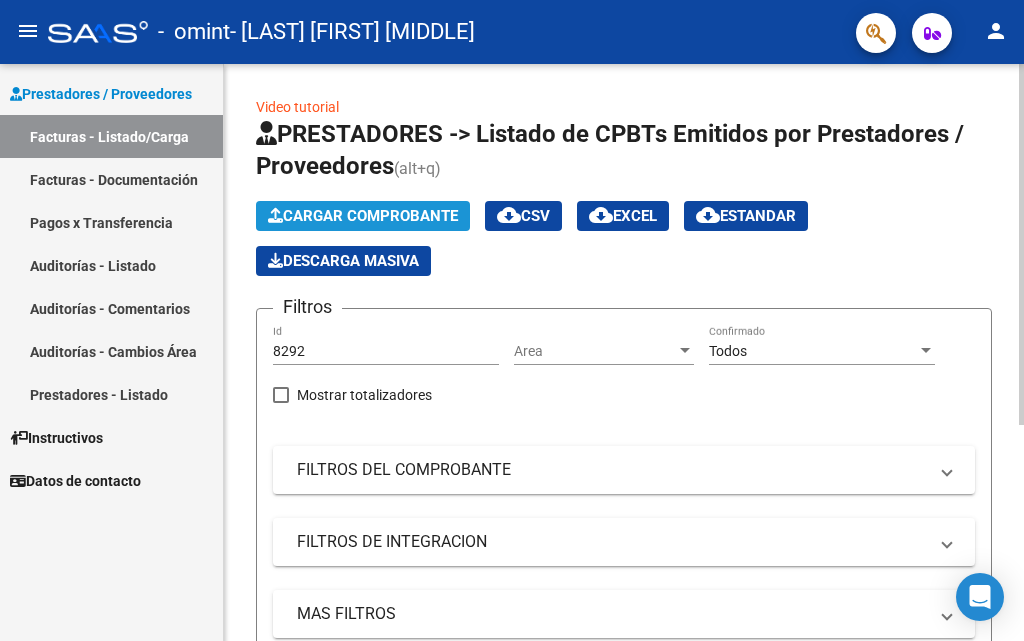 click on "Cargar Comprobante" 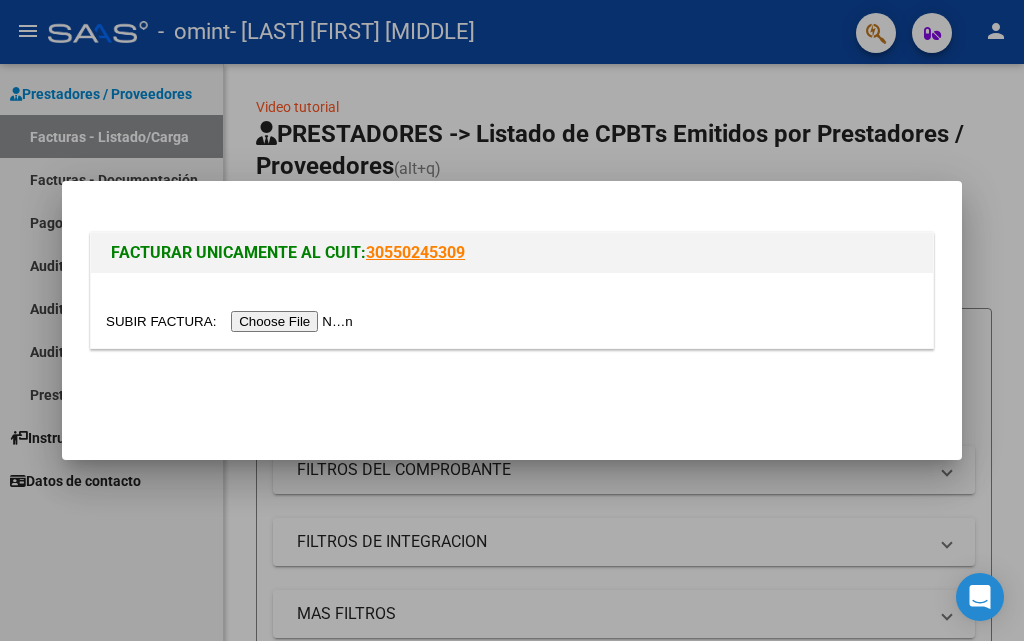 click at bounding box center [232, 321] 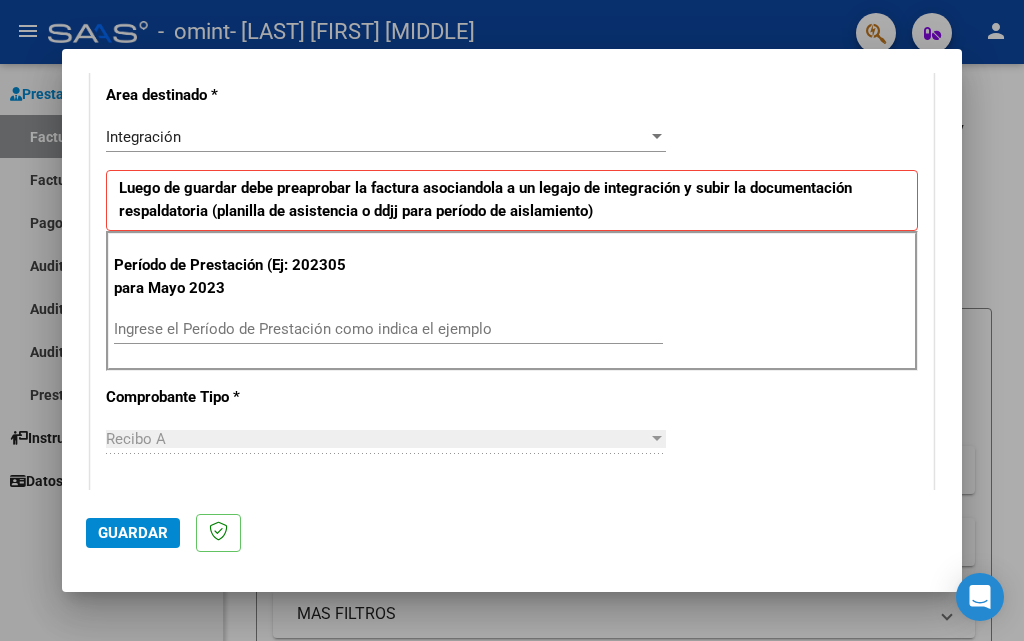 scroll, scrollTop: 500, scrollLeft: 0, axis: vertical 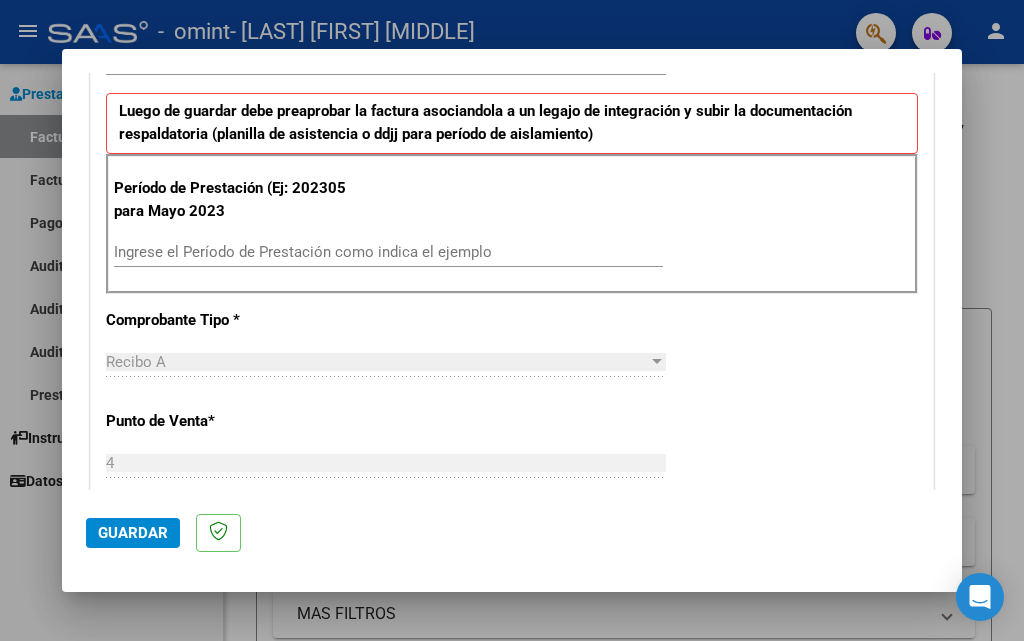 click on "Ingrese el Período de Prestación como indica el ejemplo" at bounding box center (388, 252) 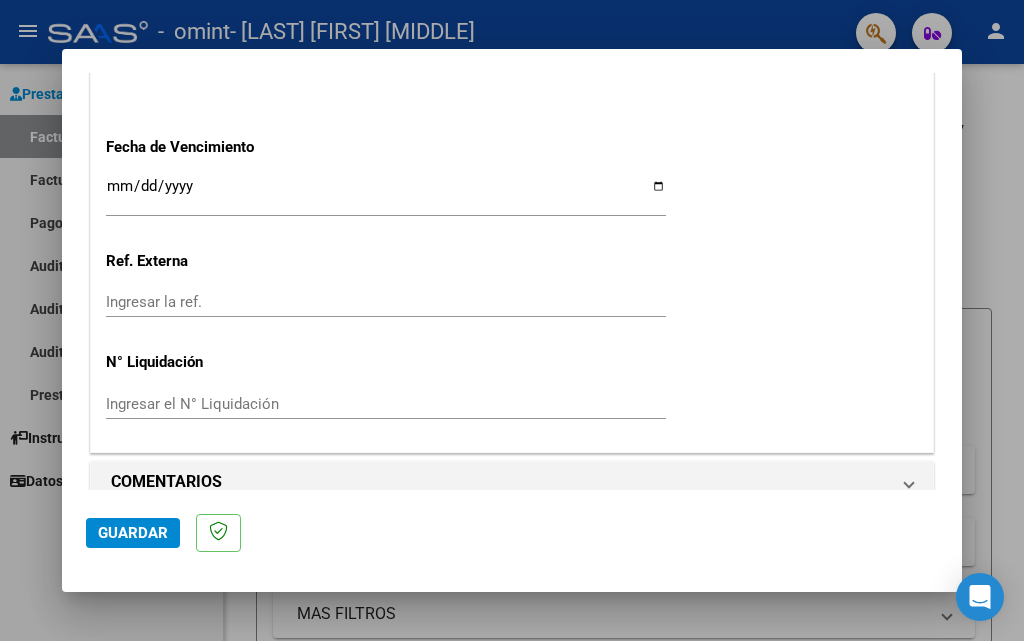 scroll, scrollTop: 1366, scrollLeft: 0, axis: vertical 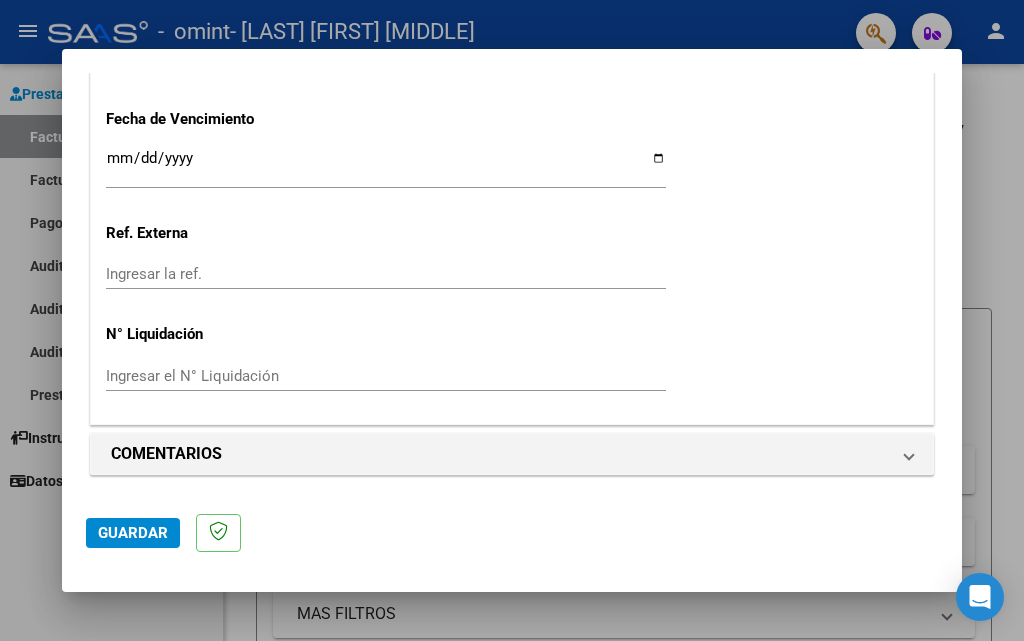 type on "202507" 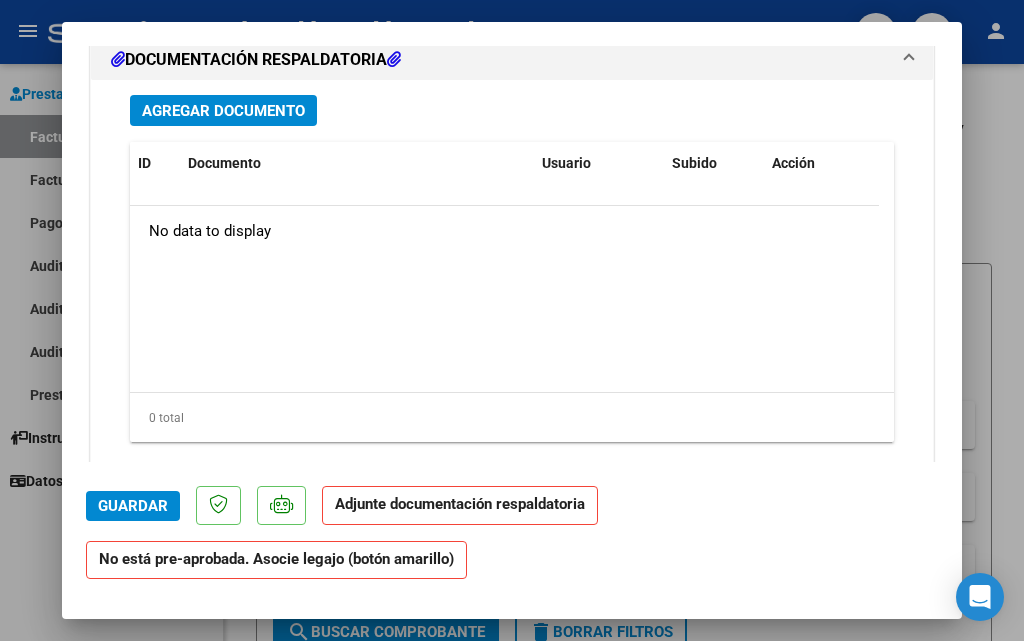 scroll, scrollTop: 1982, scrollLeft: 0, axis: vertical 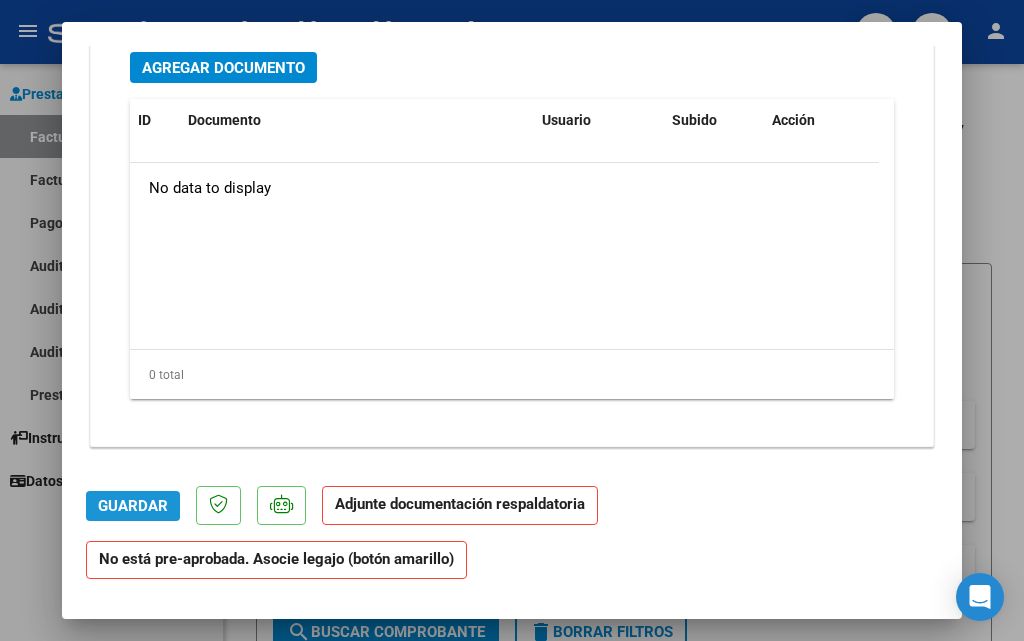 click on "Guardar" 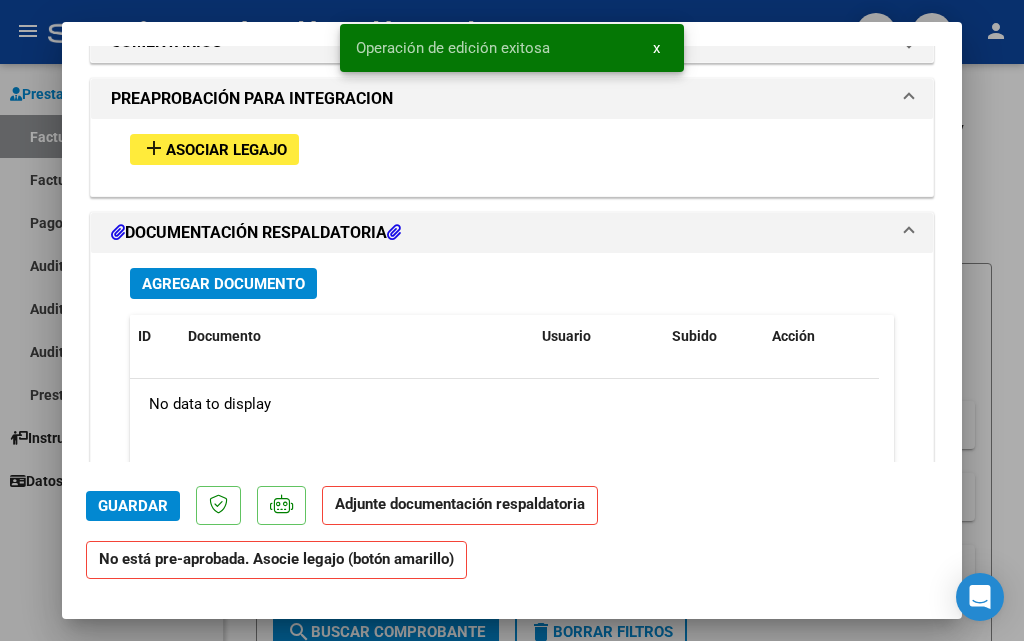 scroll, scrollTop: 1782, scrollLeft: 0, axis: vertical 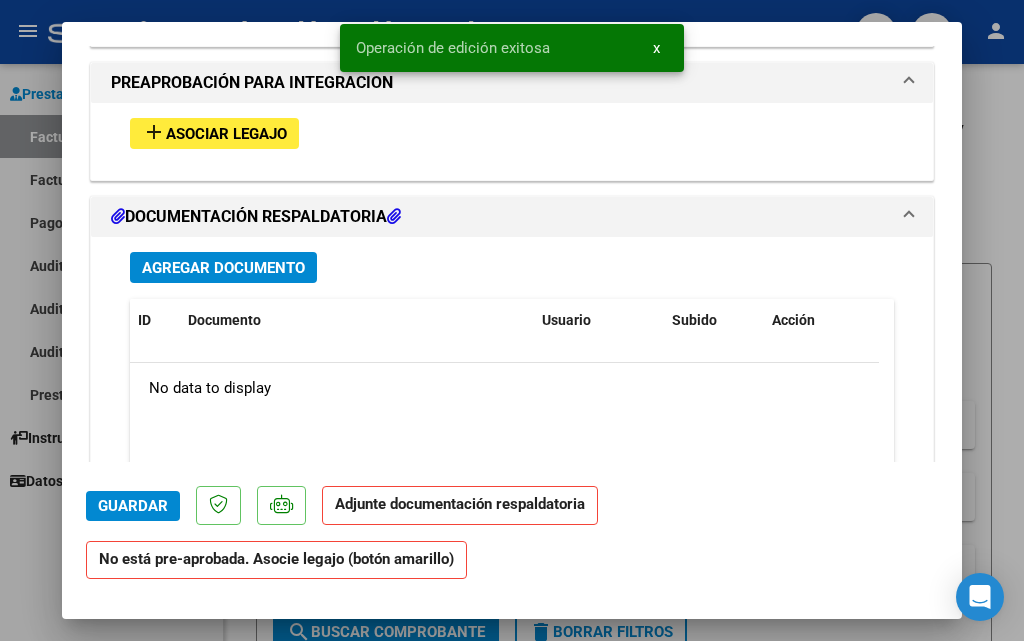 click on "Agregar Documento" at bounding box center [223, 268] 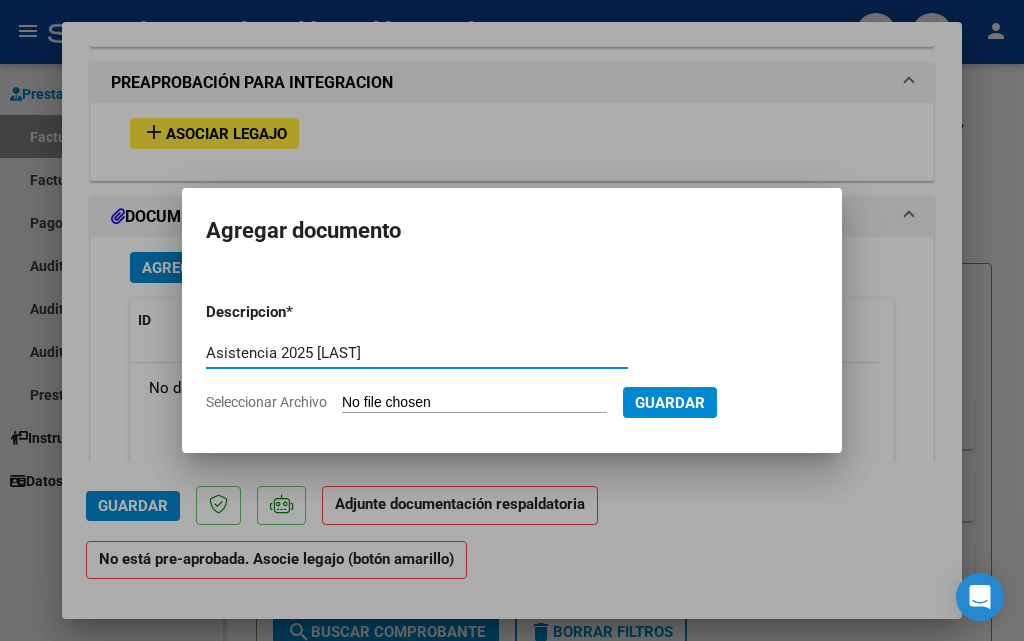 type on "Asistencia 2025 [LAST]" 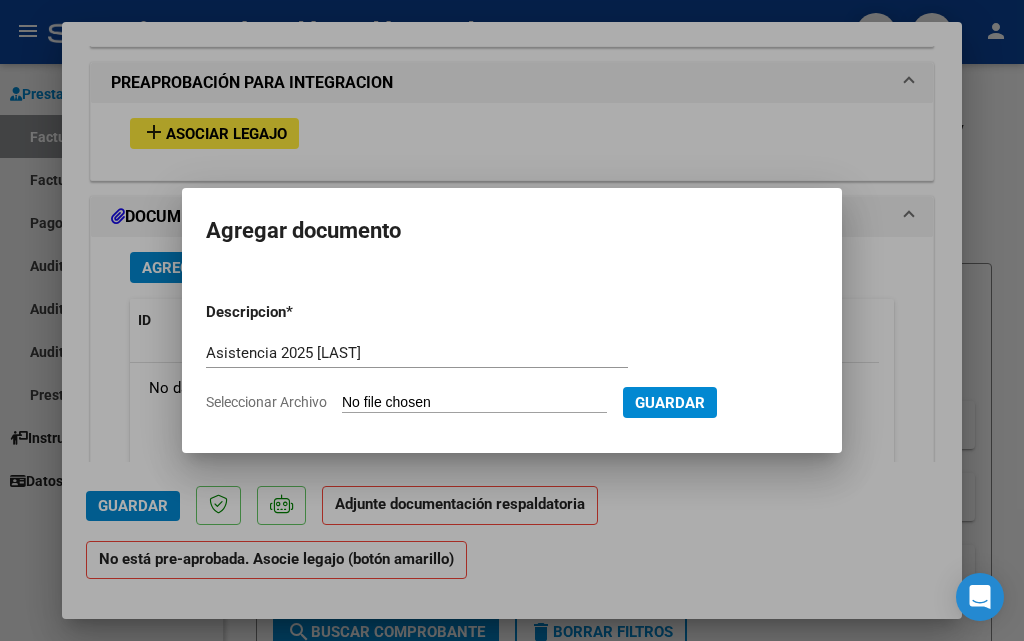 click on "Seleccionar Archivo" at bounding box center [474, 403] 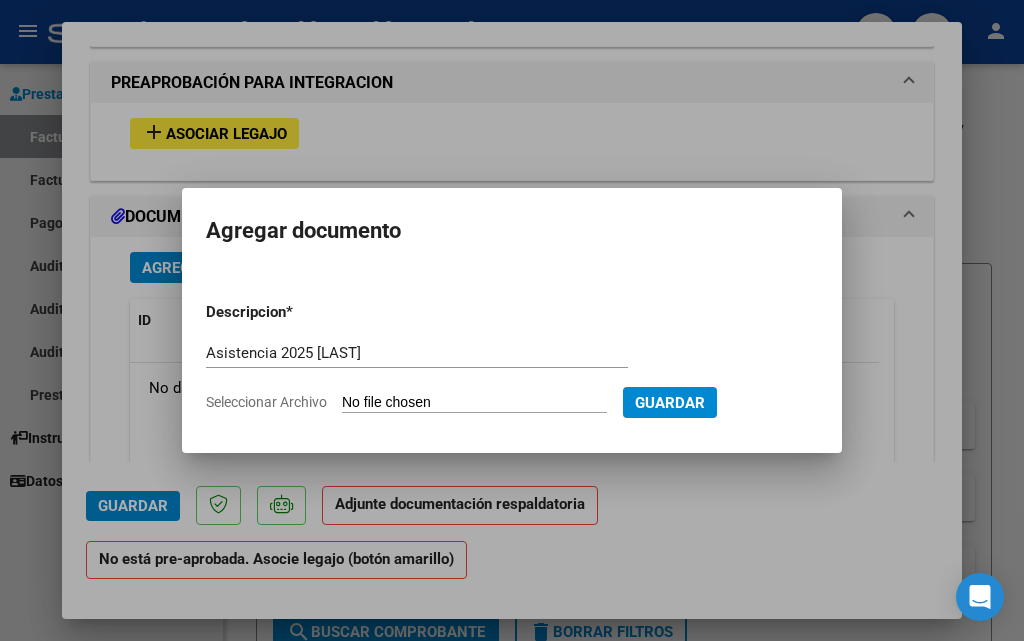 type on "C:\fakepath\Asistencia [LAST].pdf" 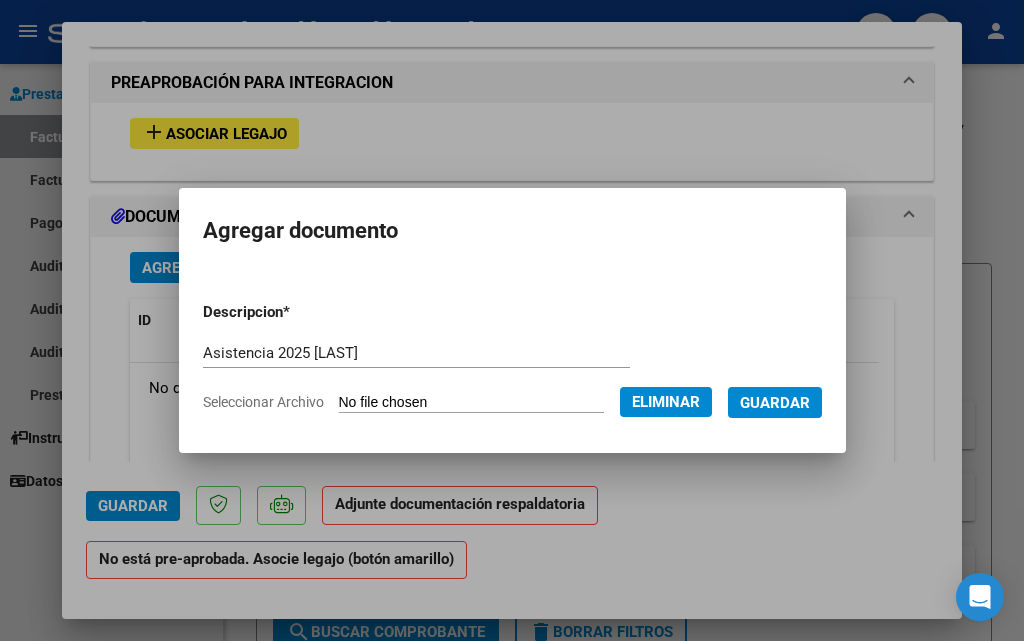 click on "Guardar" at bounding box center (775, 403) 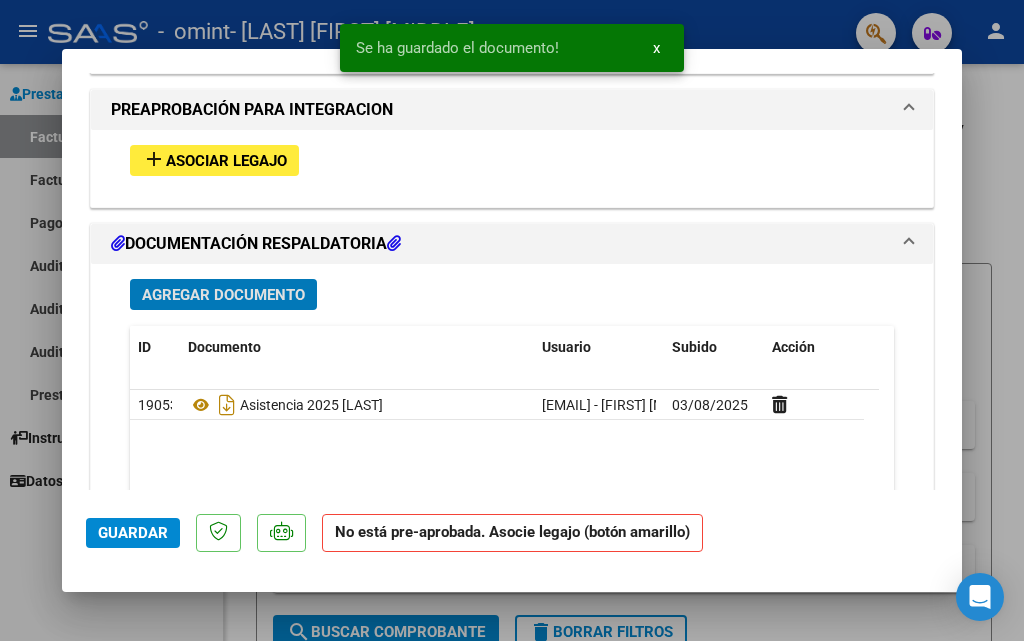 click at bounding box center (512, 320) 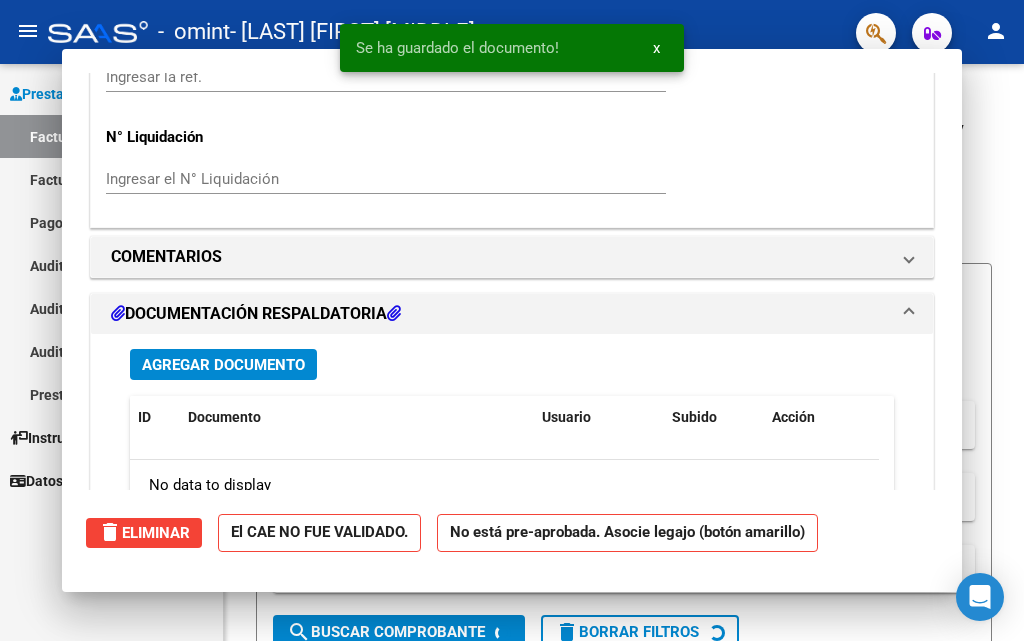 type 